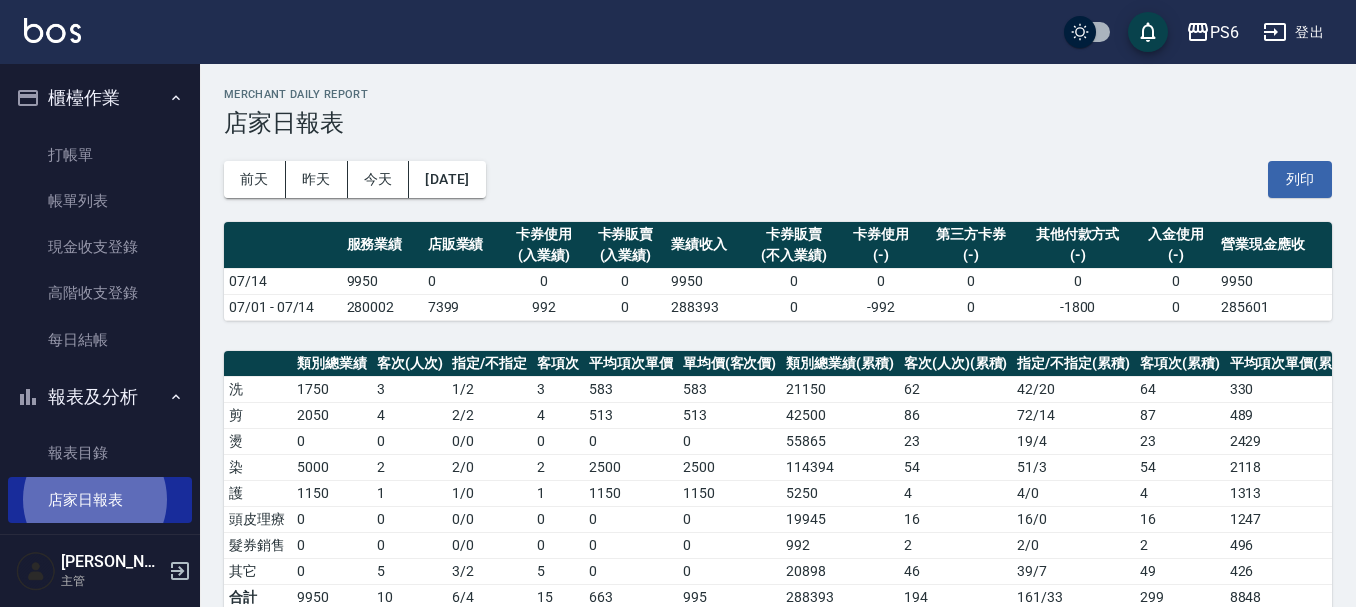 scroll, scrollTop: 500, scrollLeft: 0, axis: vertical 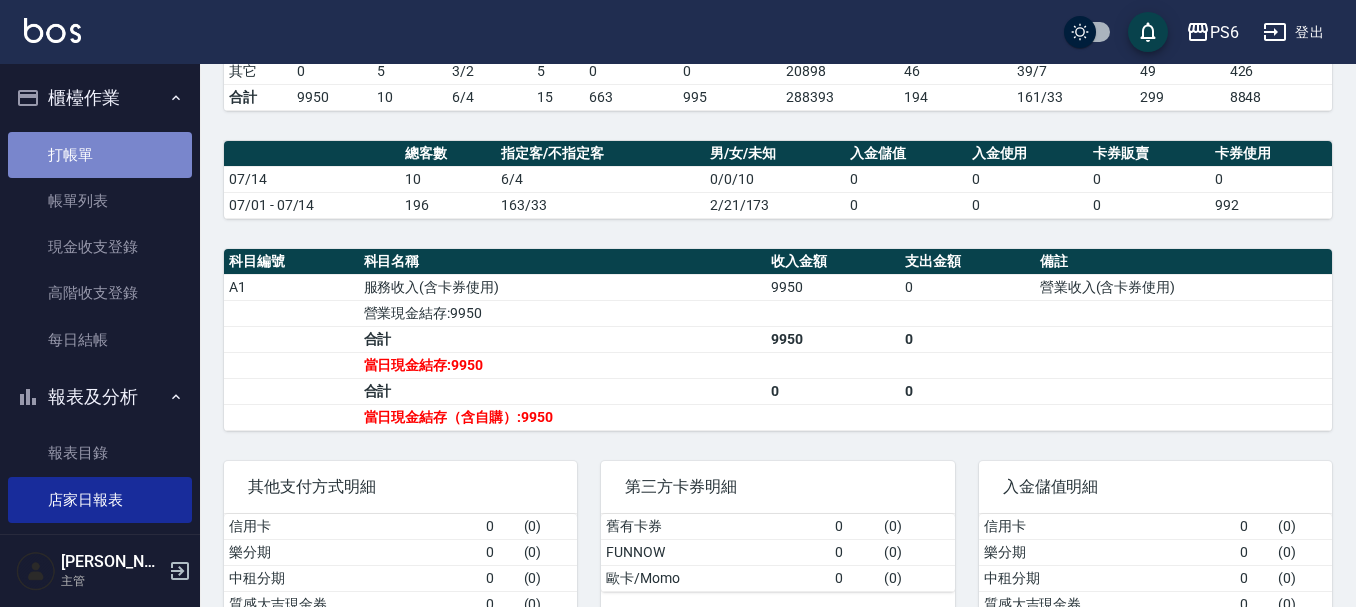 click on "打帳單" at bounding box center (100, 155) 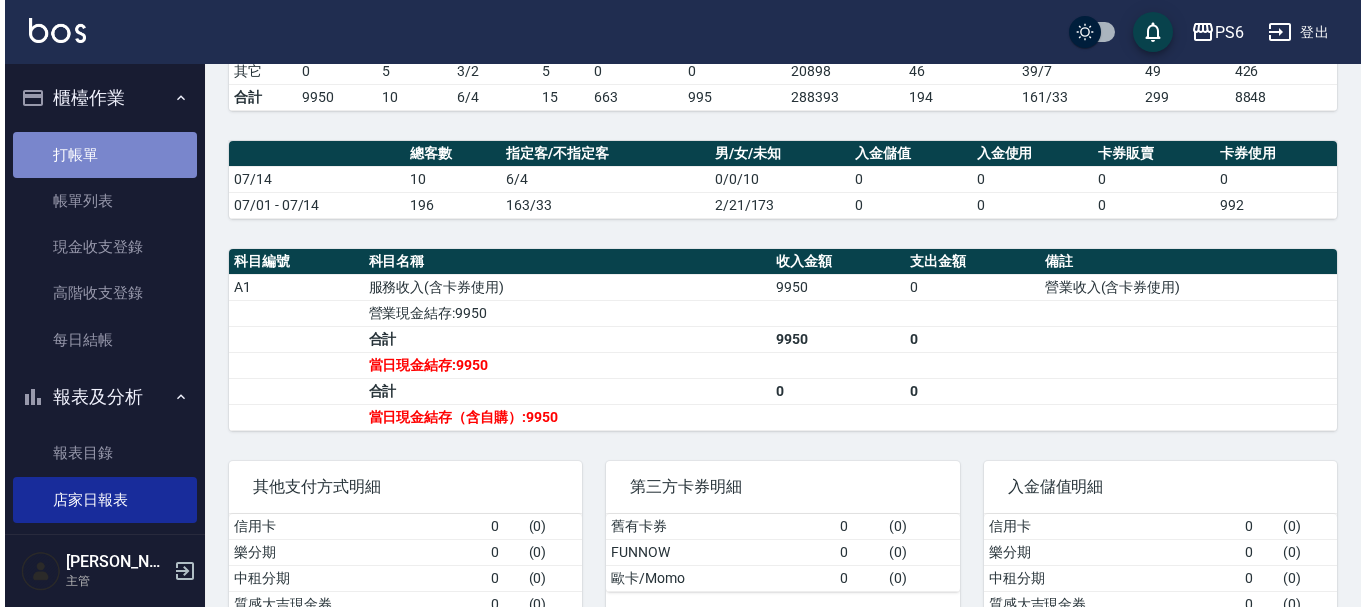 scroll, scrollTop: 0, scrollLeft: 0, axis: both 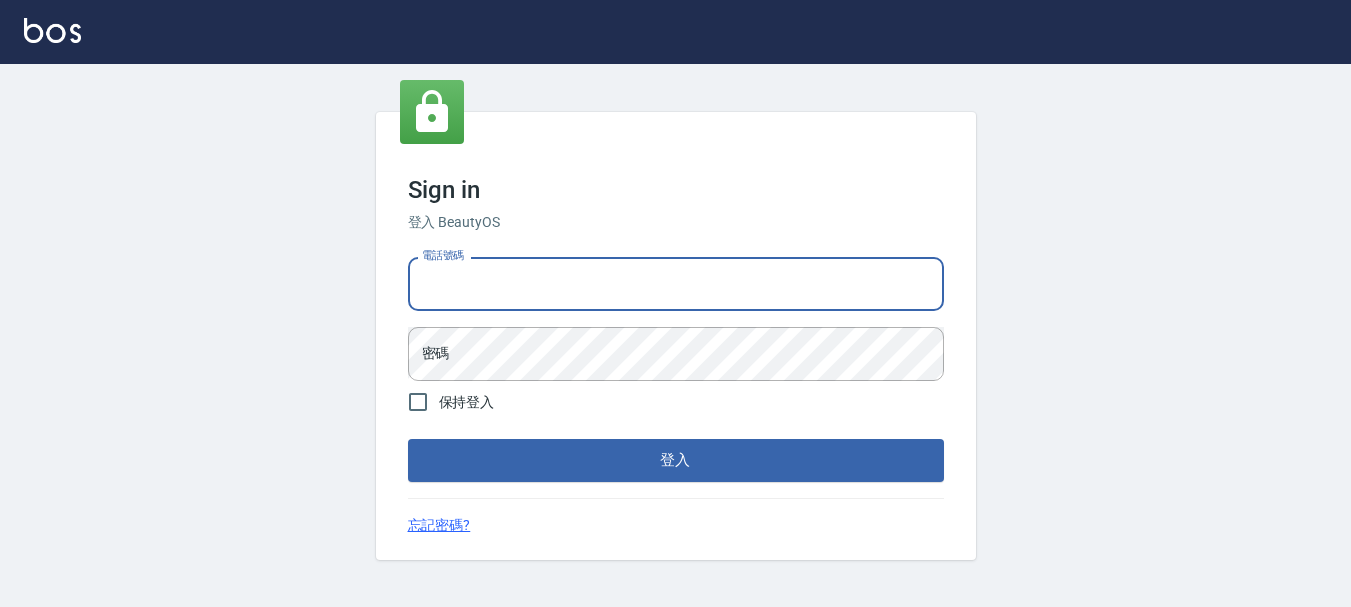 click on "電話號碼" at bounding box center (676, 284) 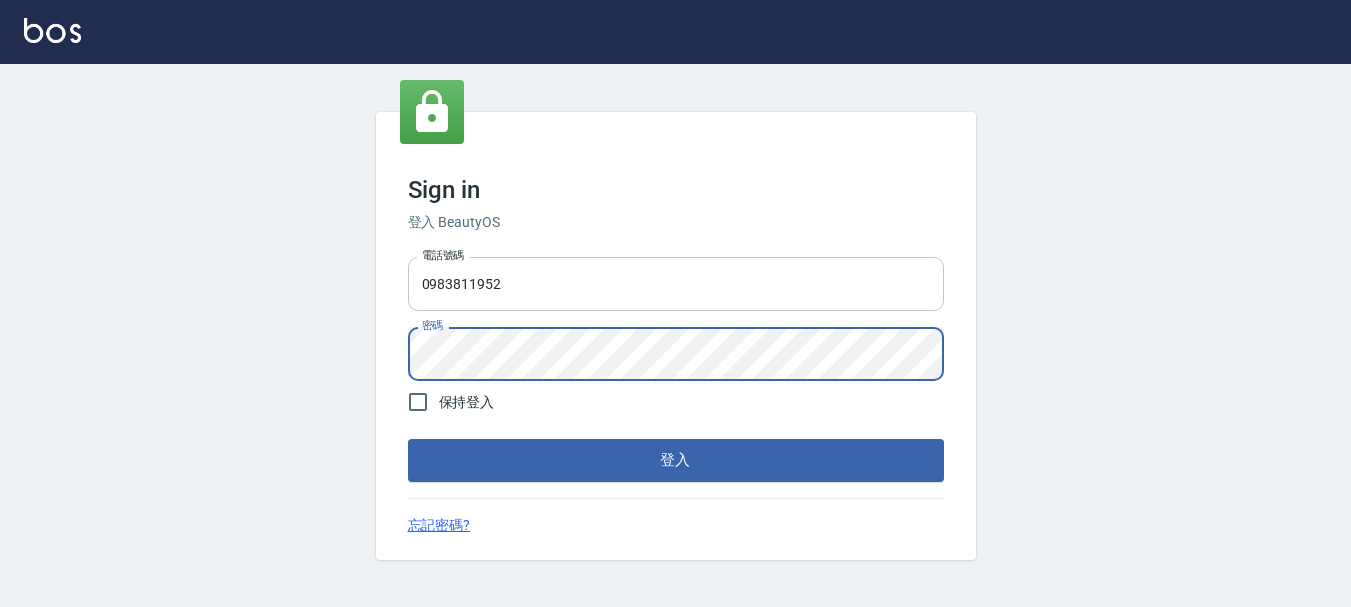 click on "登入" at bounding box center [676, 460] 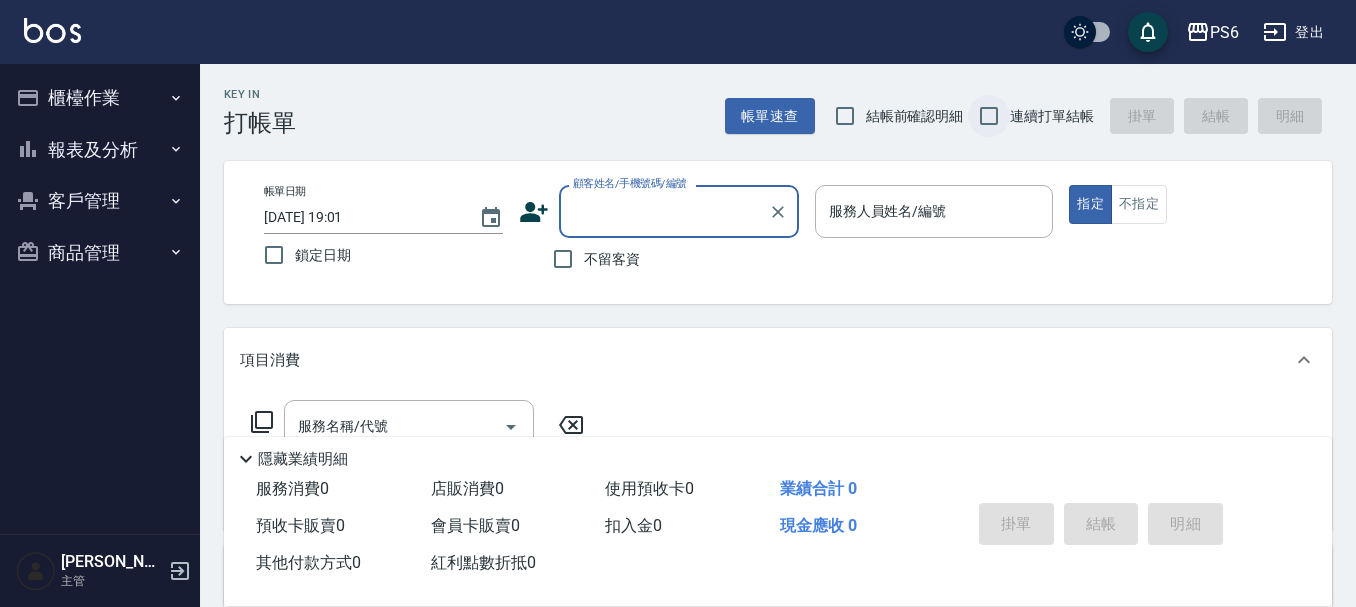 click on "連續打單結帳" at bounding box center (989, 116) 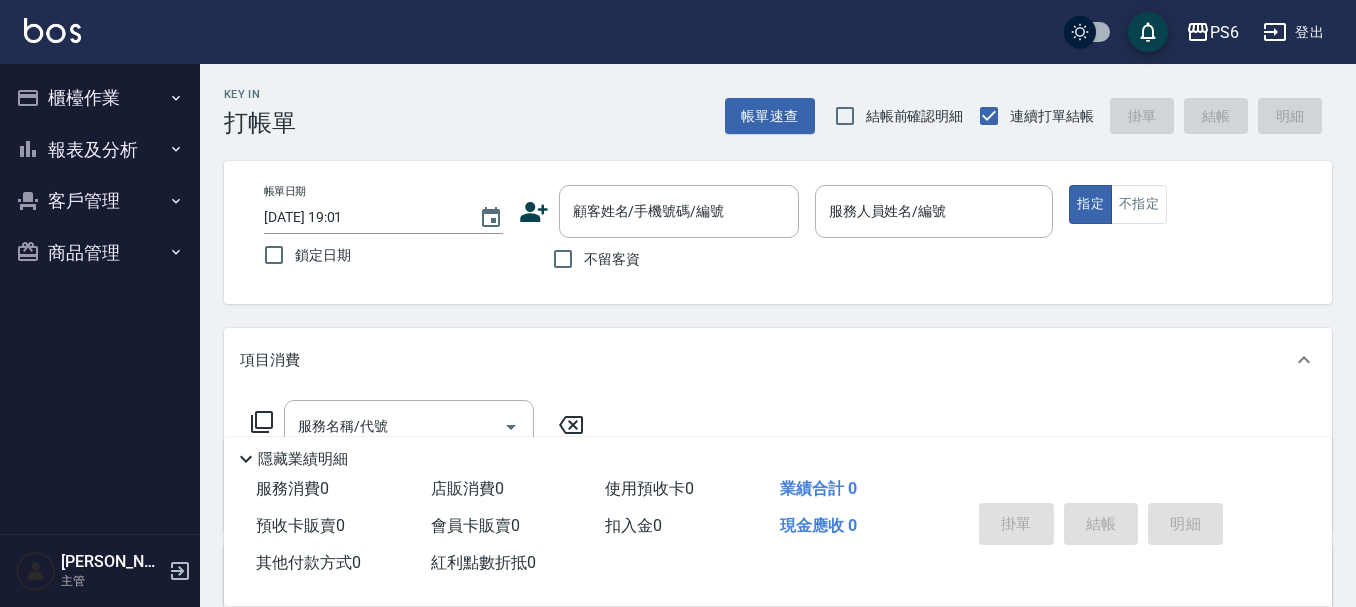 click on "不留客資" at bounding box center [612, 259] 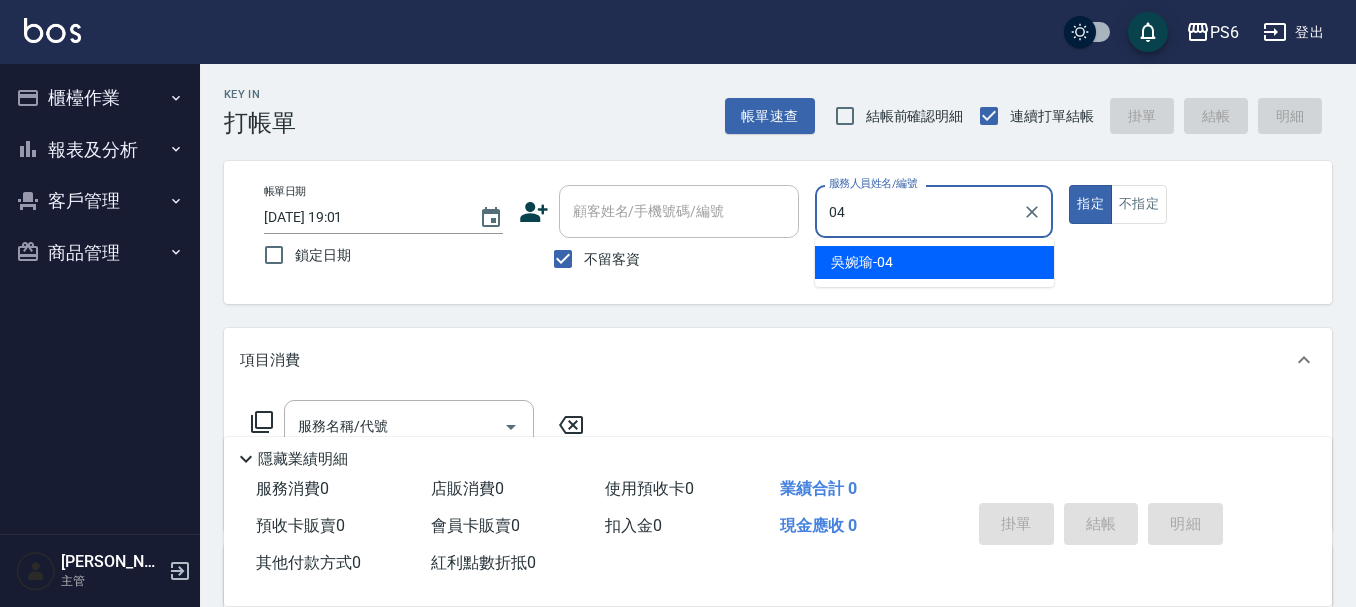 type on "吳婉瑜-04" 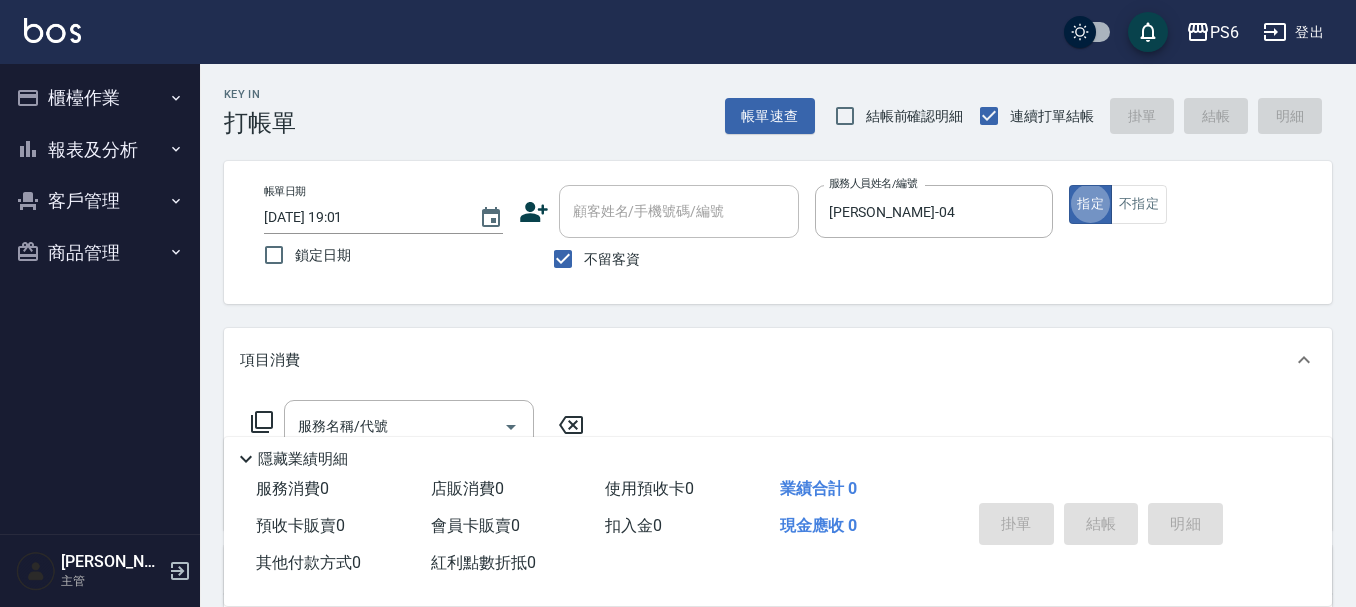 type on "true" 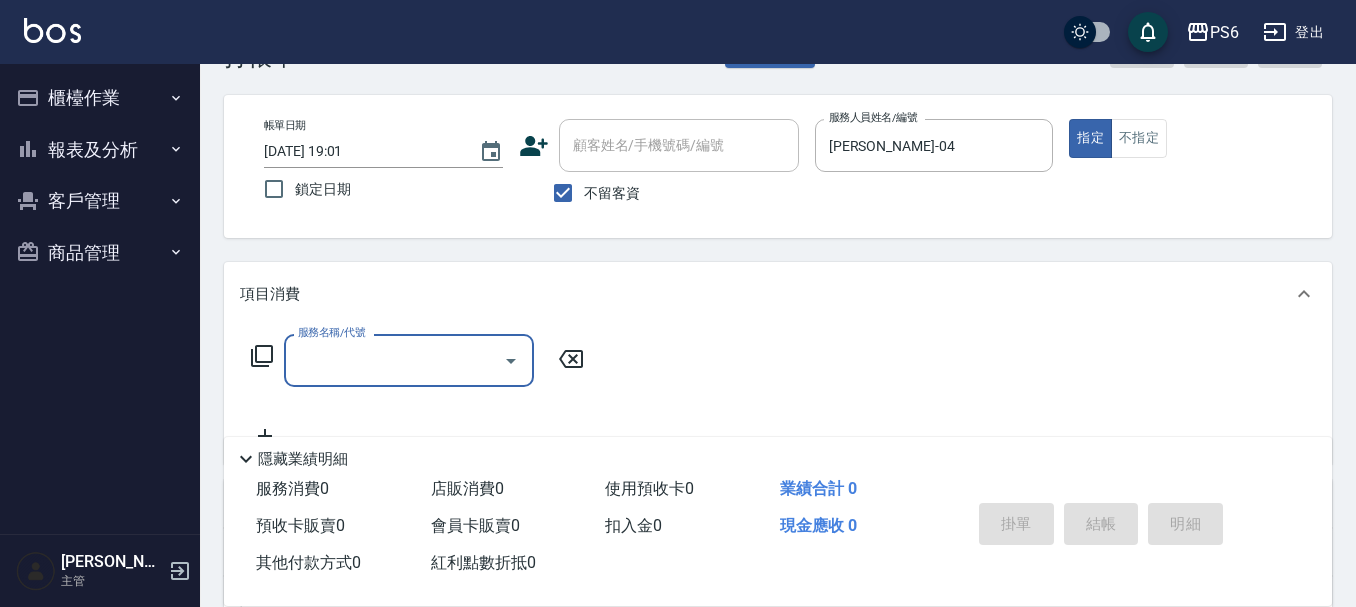 scroll, scrollTop: 100, scrollLeft: 0, axis: vertical 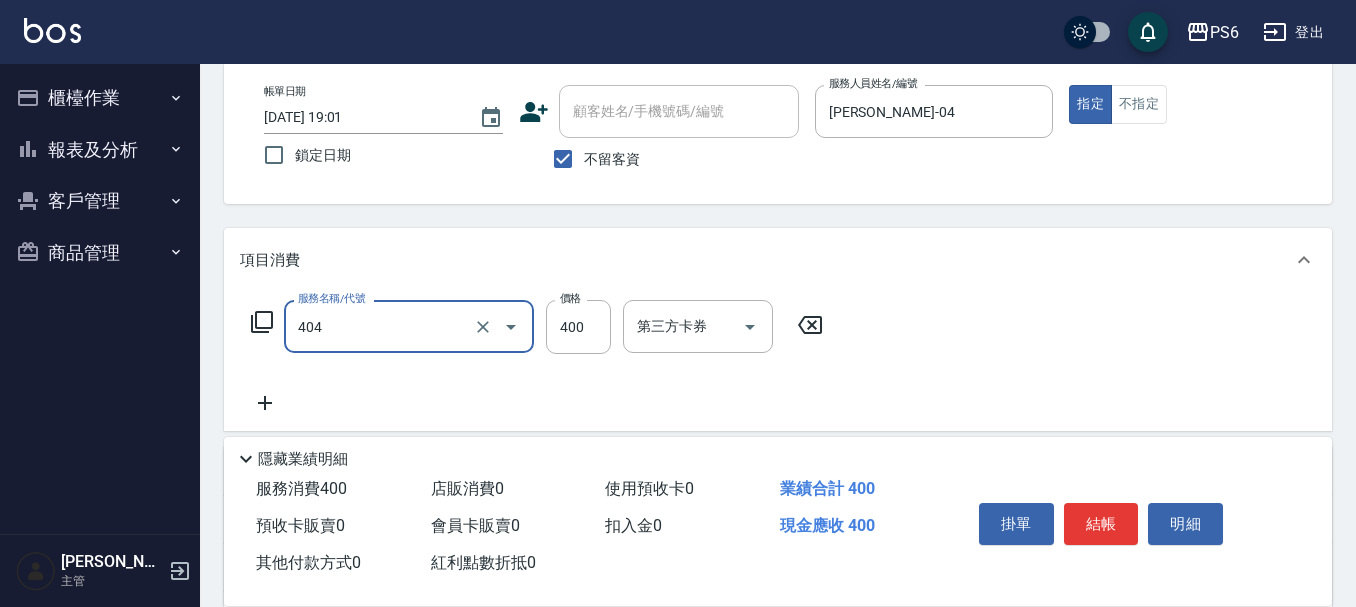 type on "B級剪髮(404)" 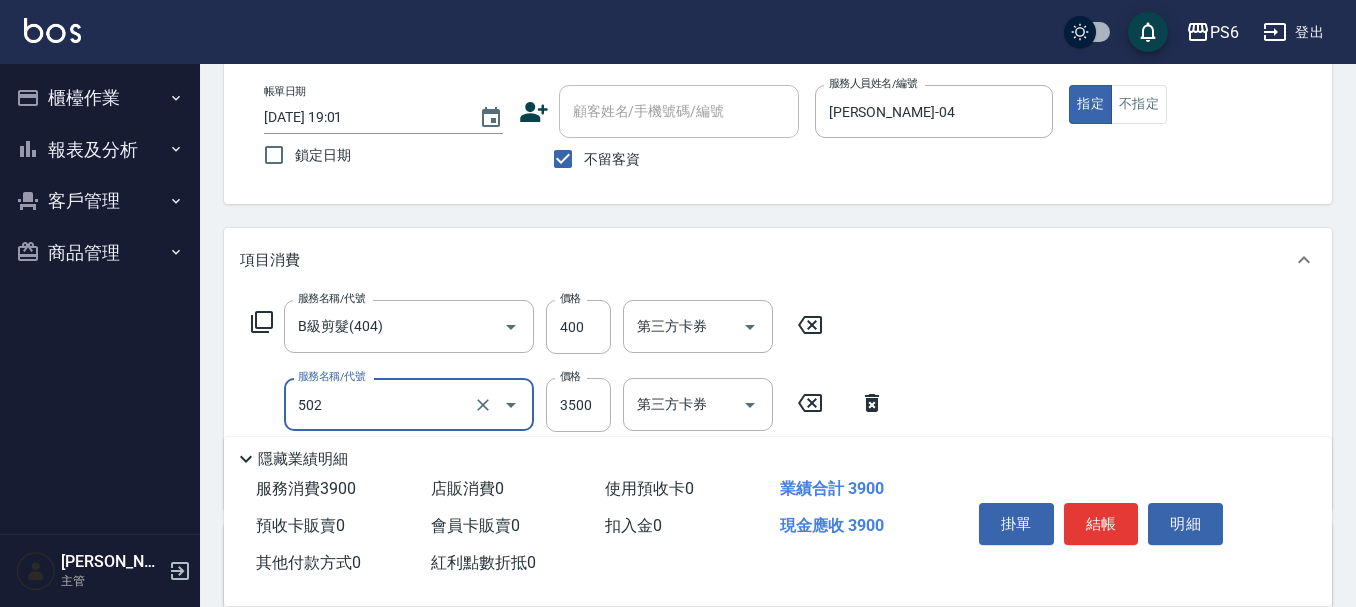 type on "水漾染髮(502)" 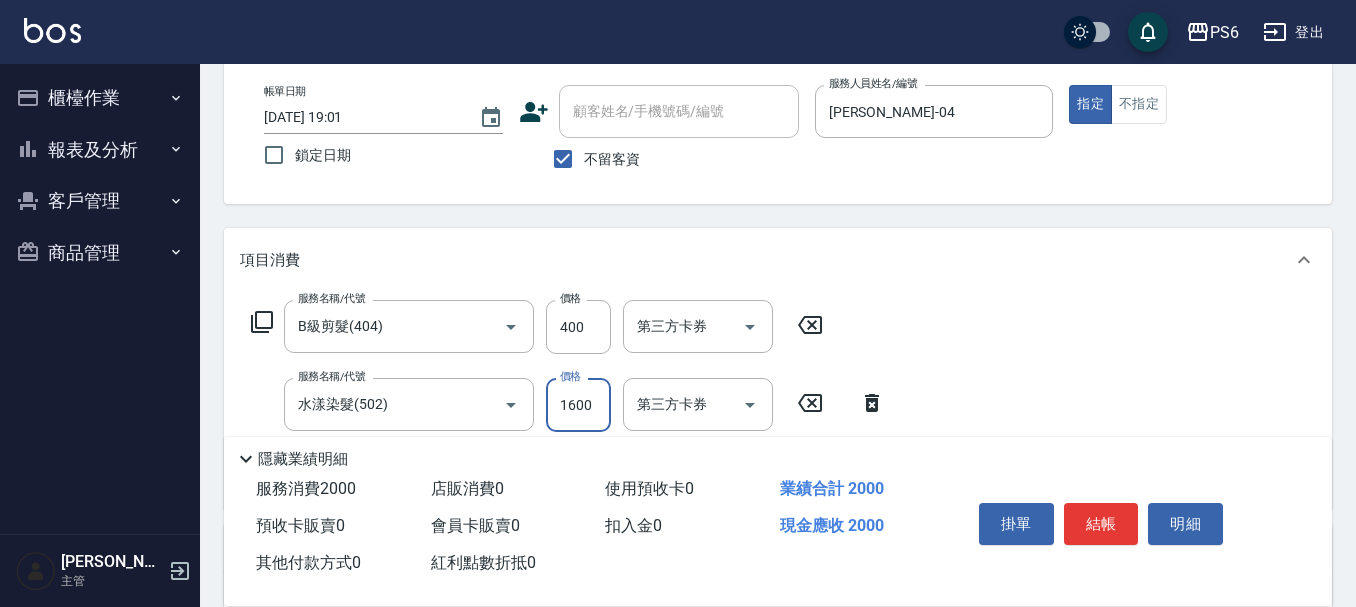 type on "1600" 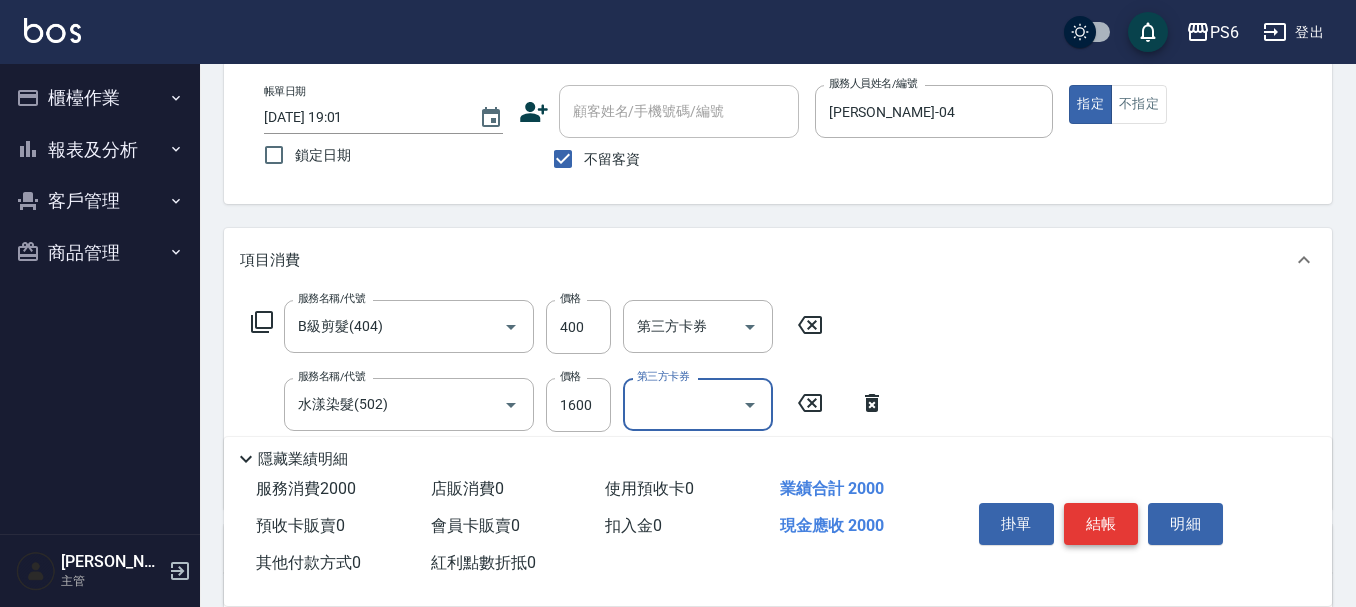 click on "結帳" at bounding box center [1101, 524] 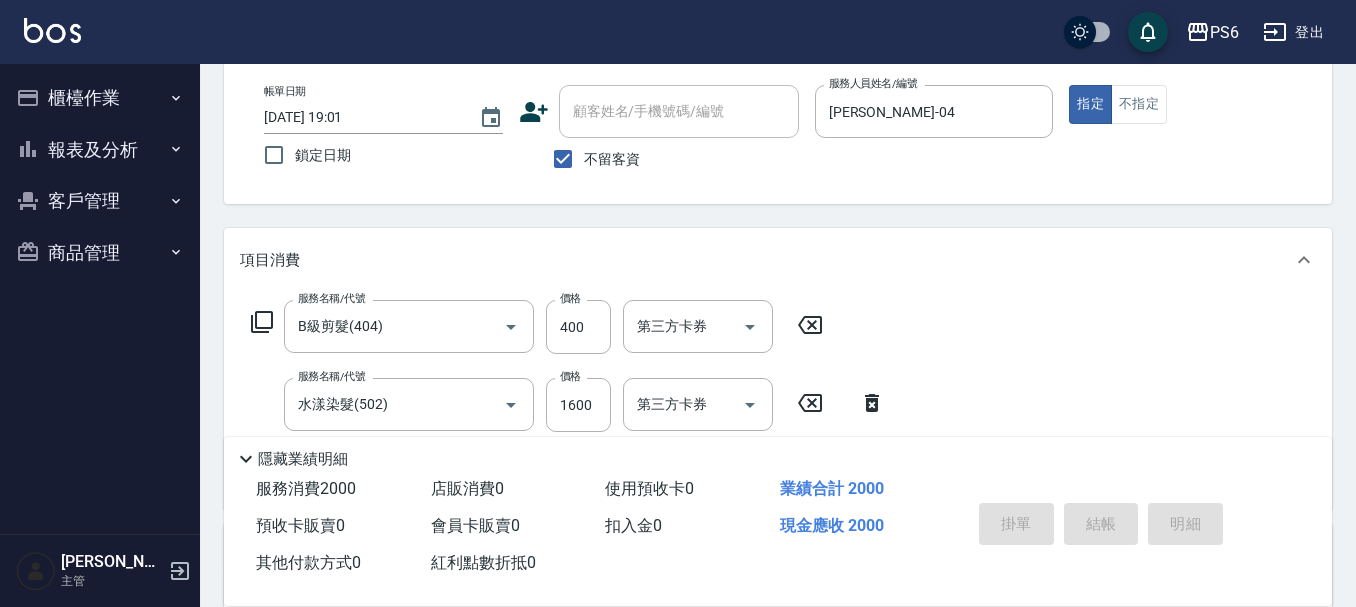 type on "2025/07/15 19:02" 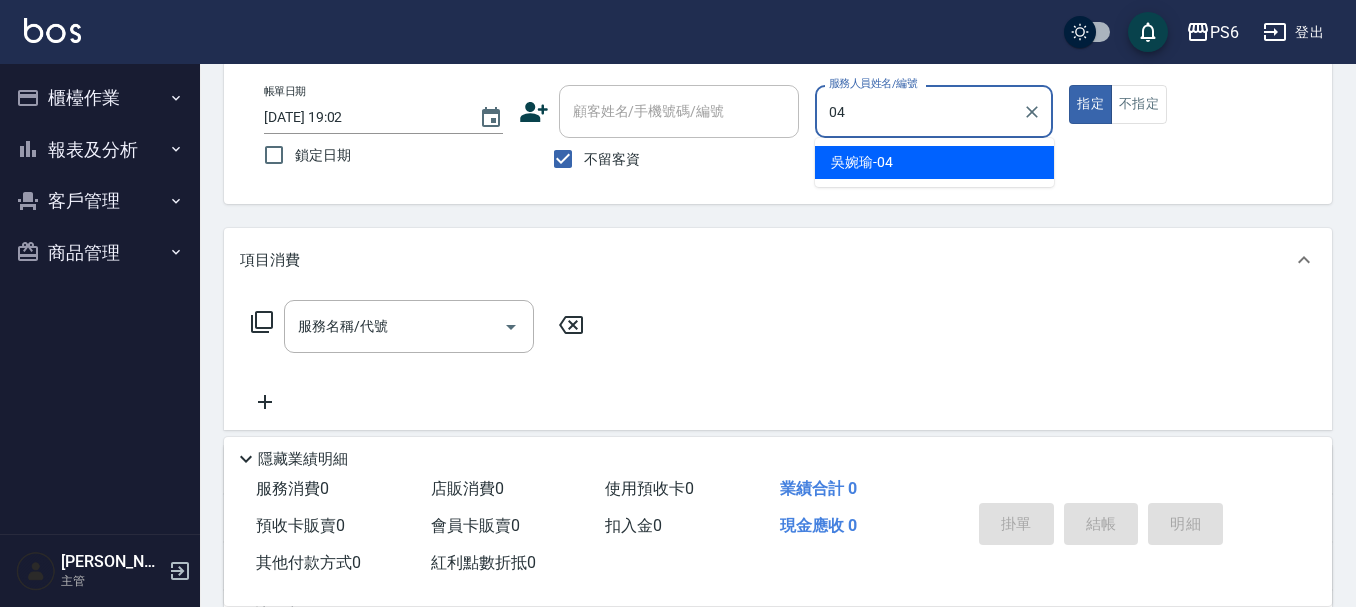 type on "吳婉瑜-04" 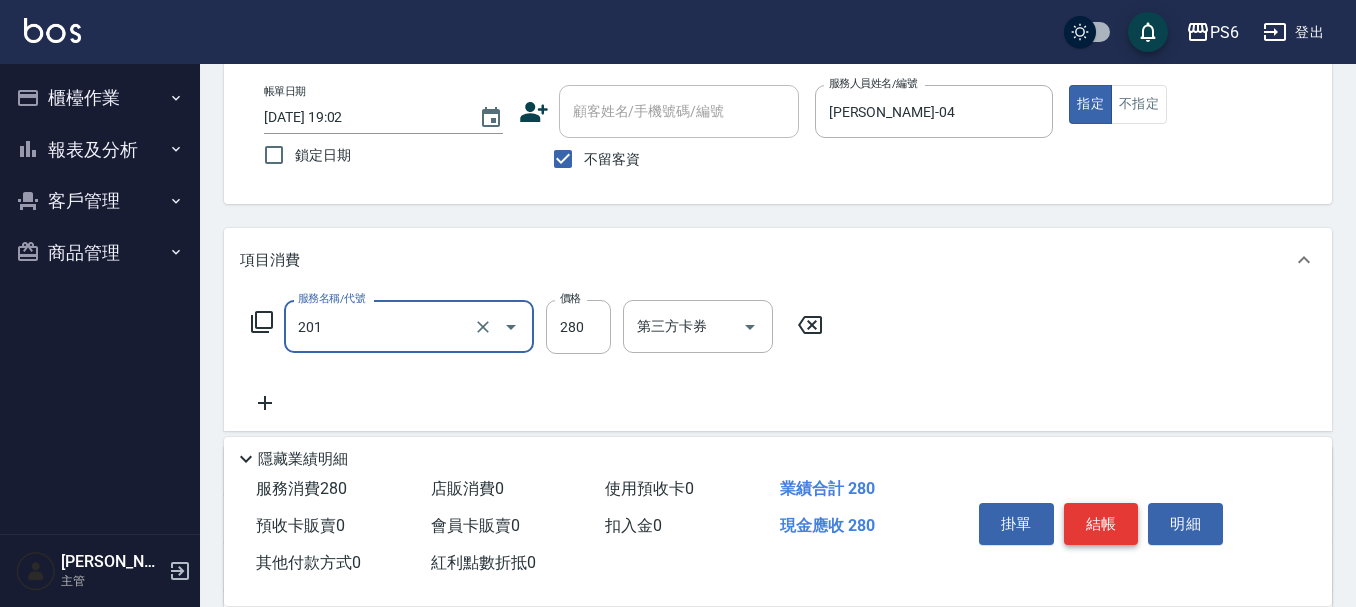 type on "一般洗髮(201)" 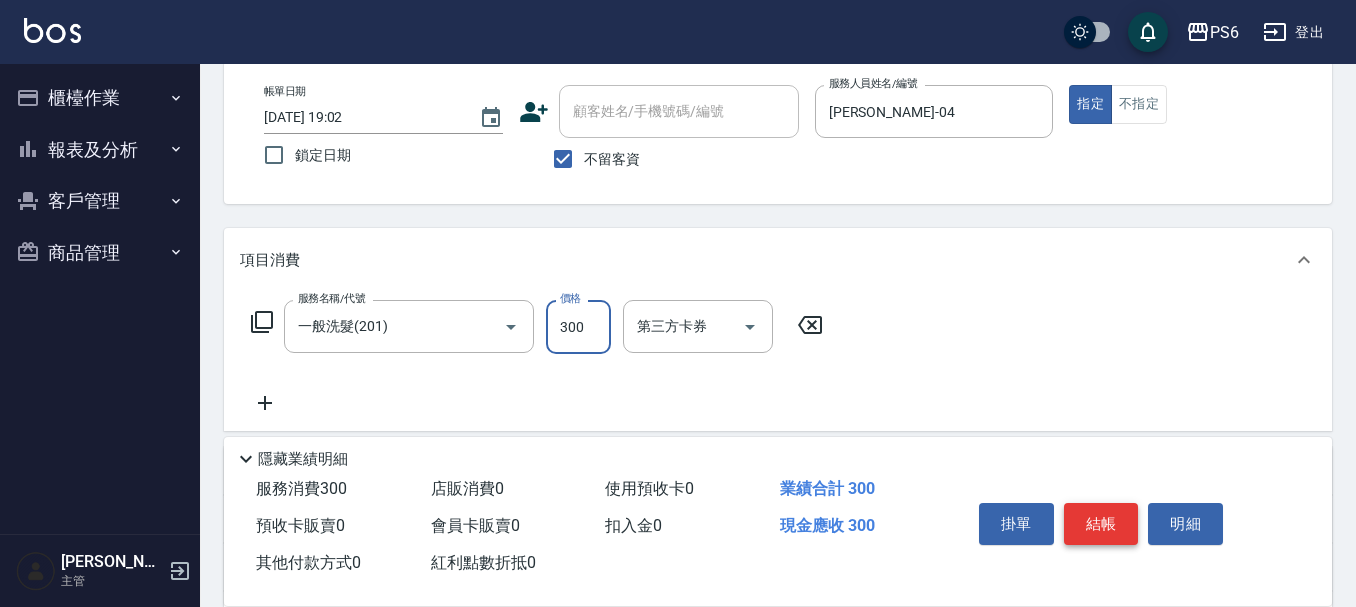 type on "300" 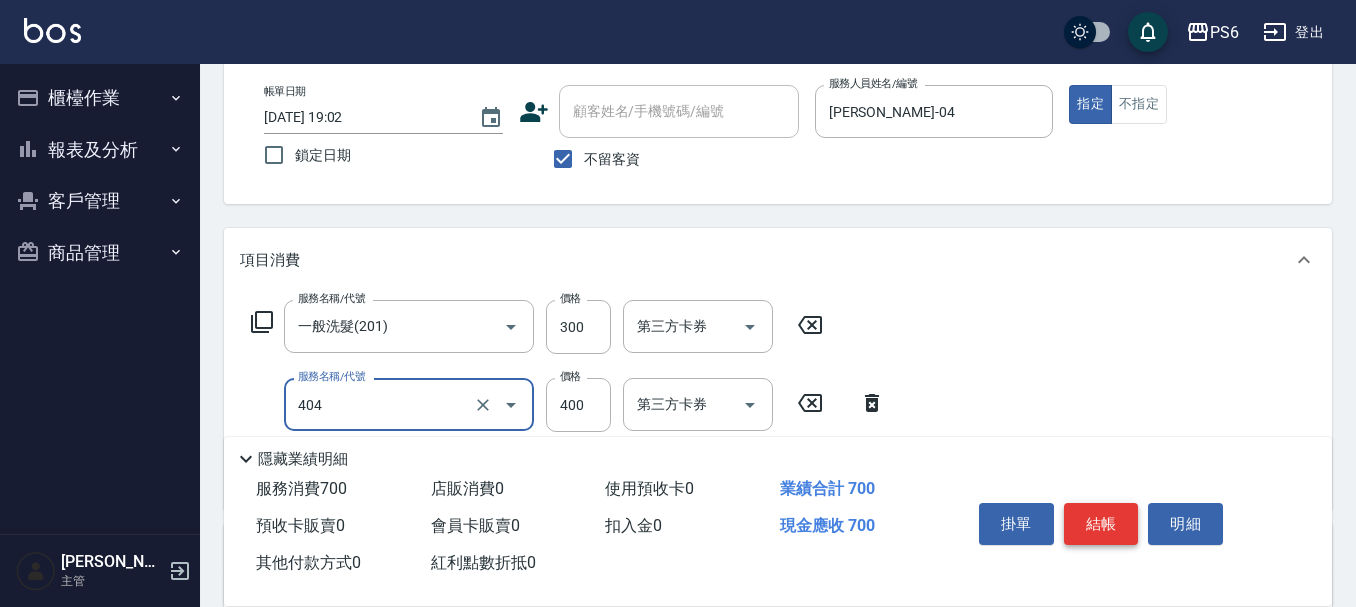 type on "B級剪髮(404)" 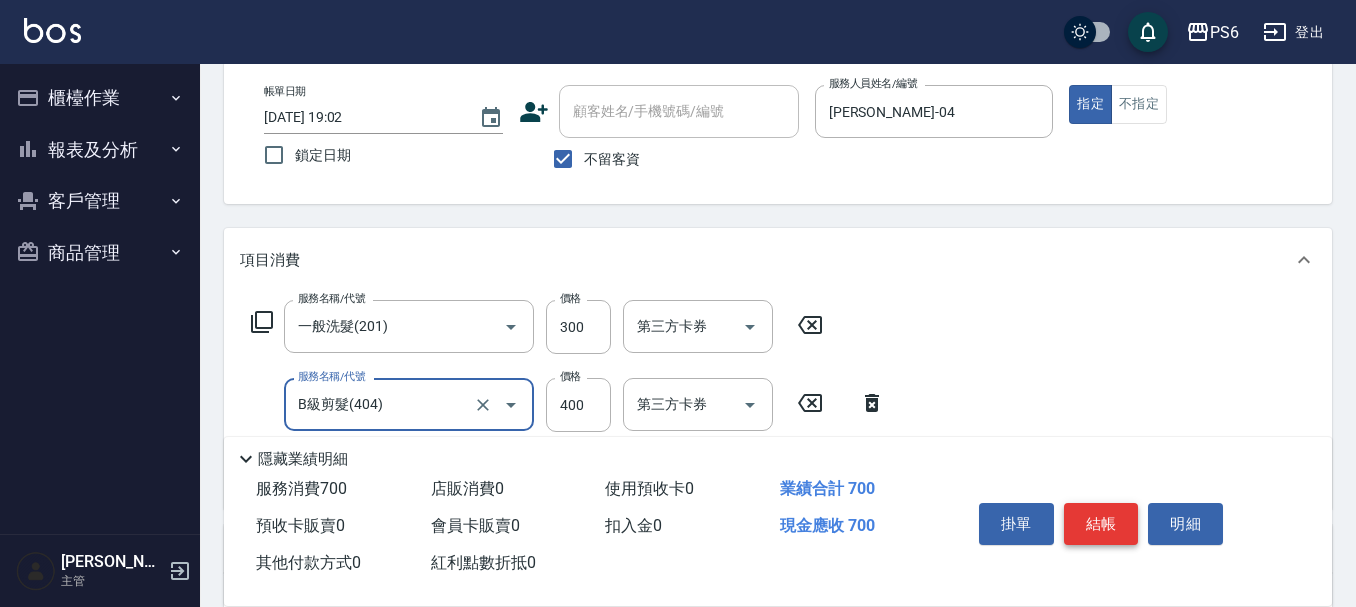 click on "結帳" at bounding box center [1101, 524] 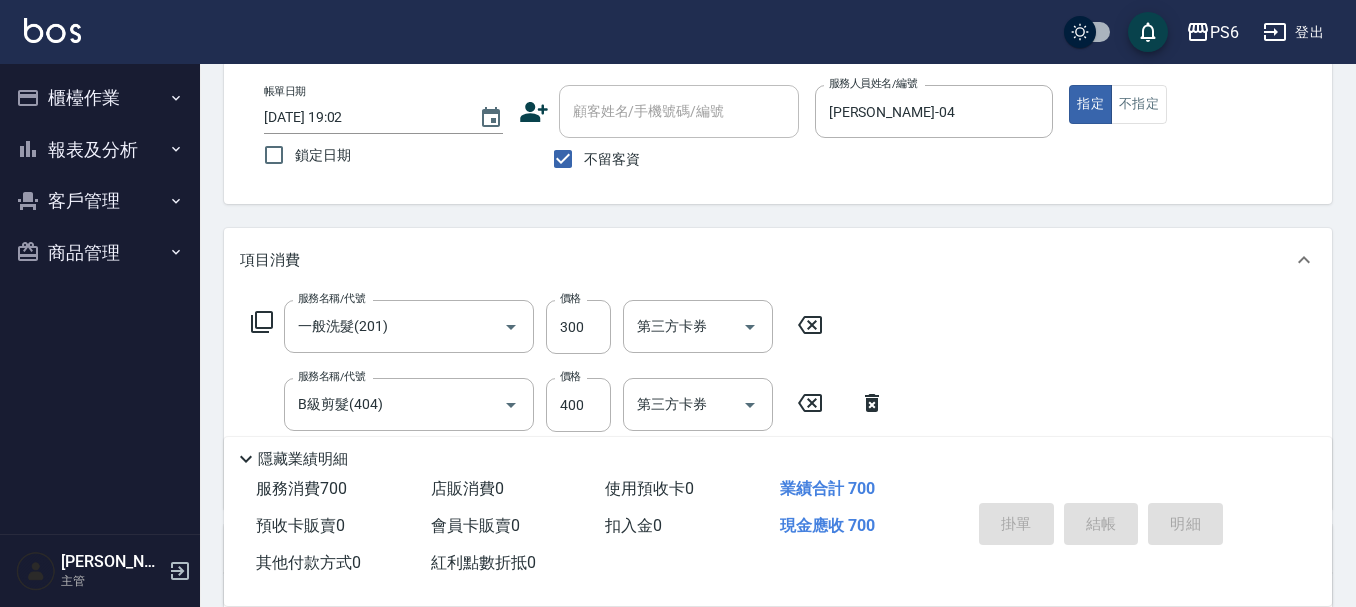 type 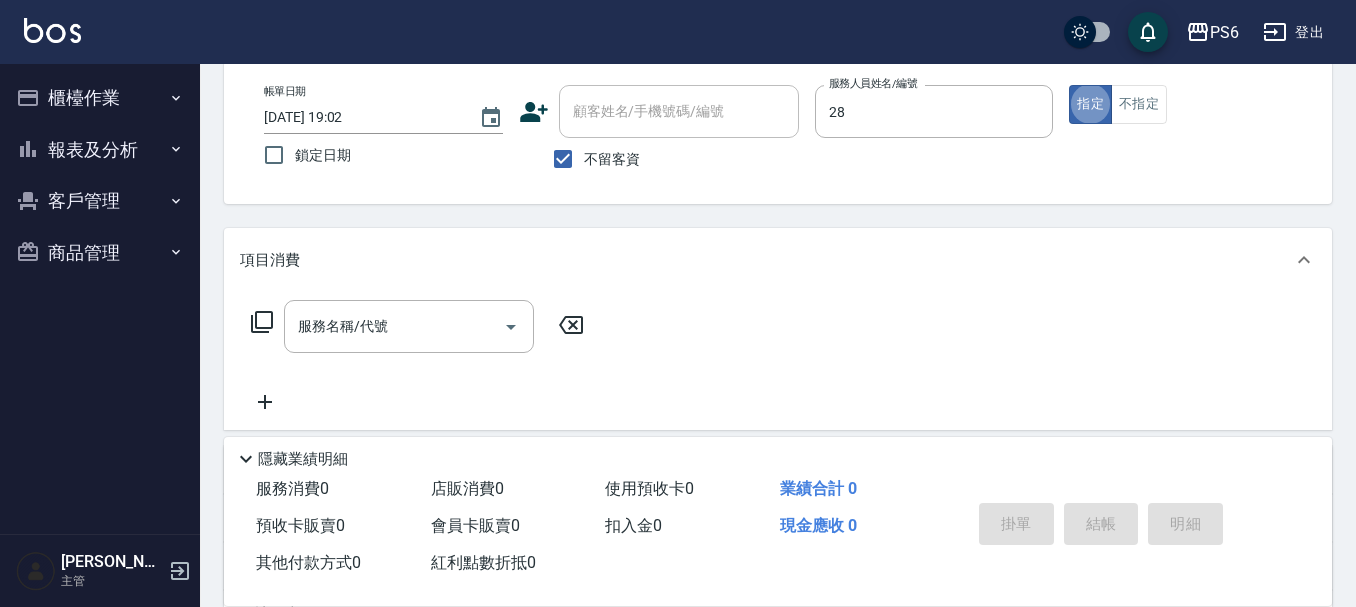 type on "康永偉-28" 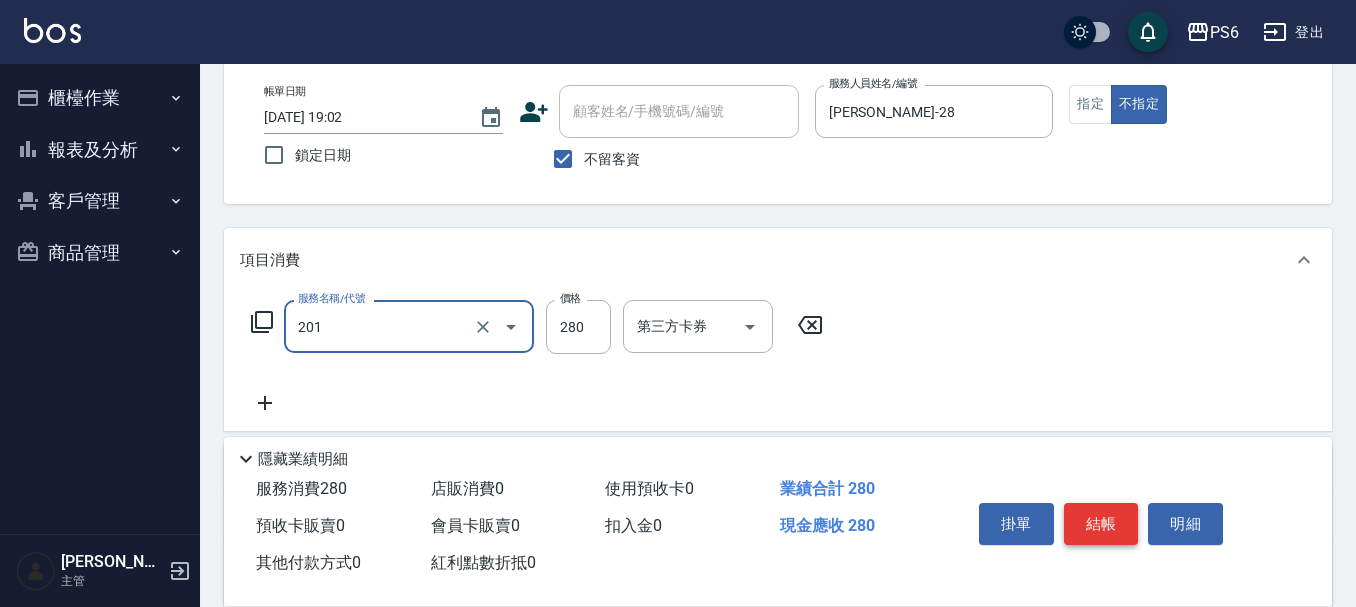 type on "一般洗髮(201)" 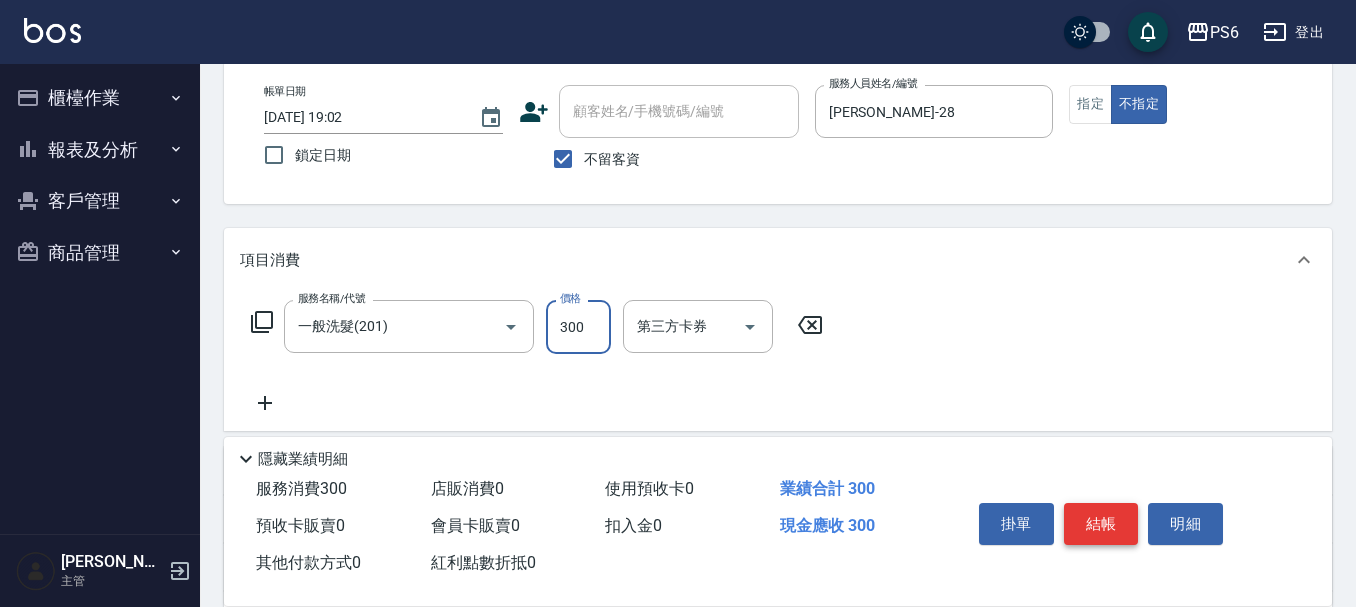 type on "300" 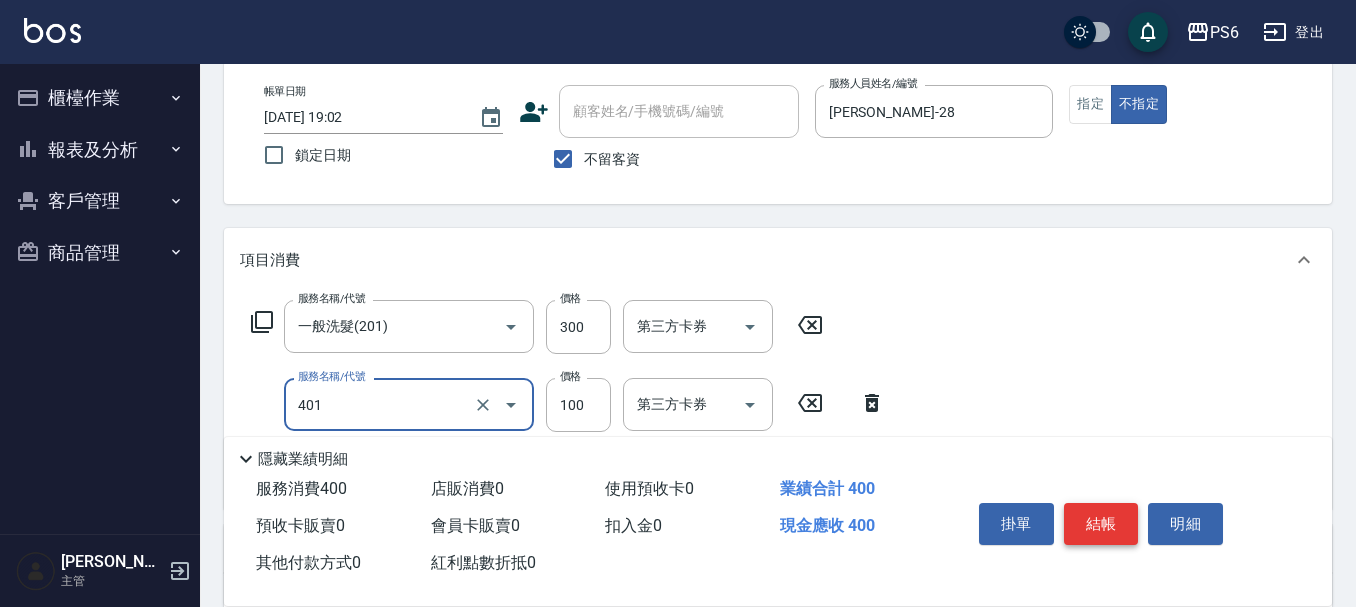 type on "造型(401)" 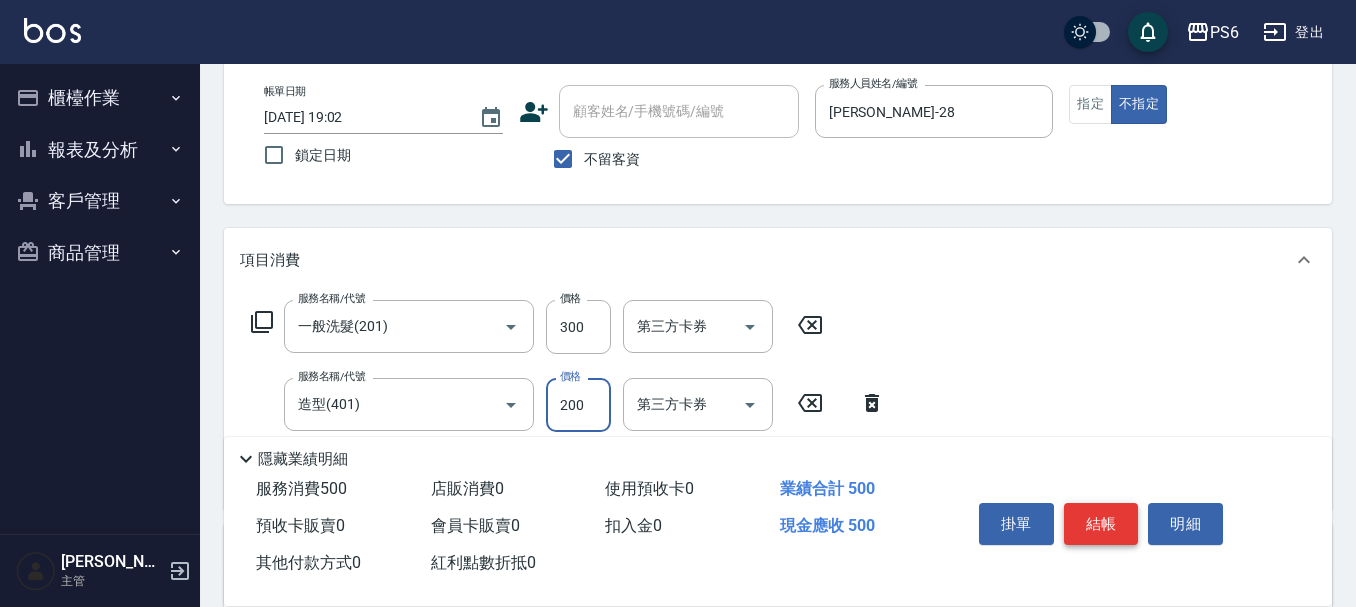 type on "200" 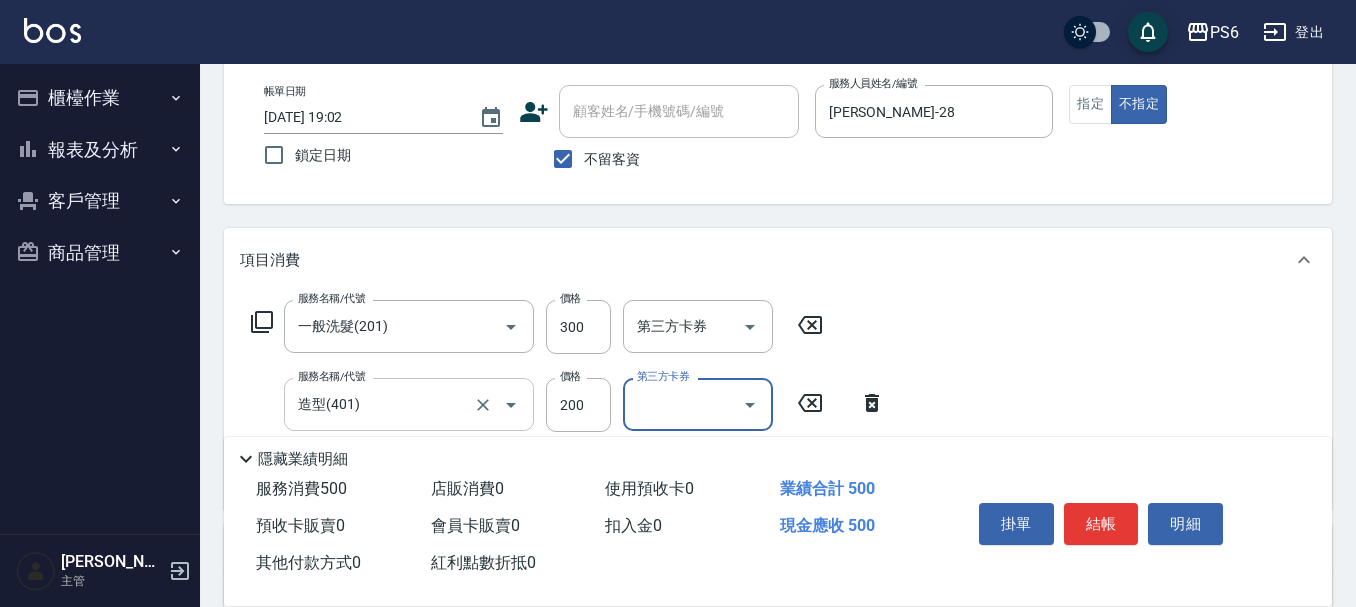 click on "造型(401)" at bounding box center (381, 404) 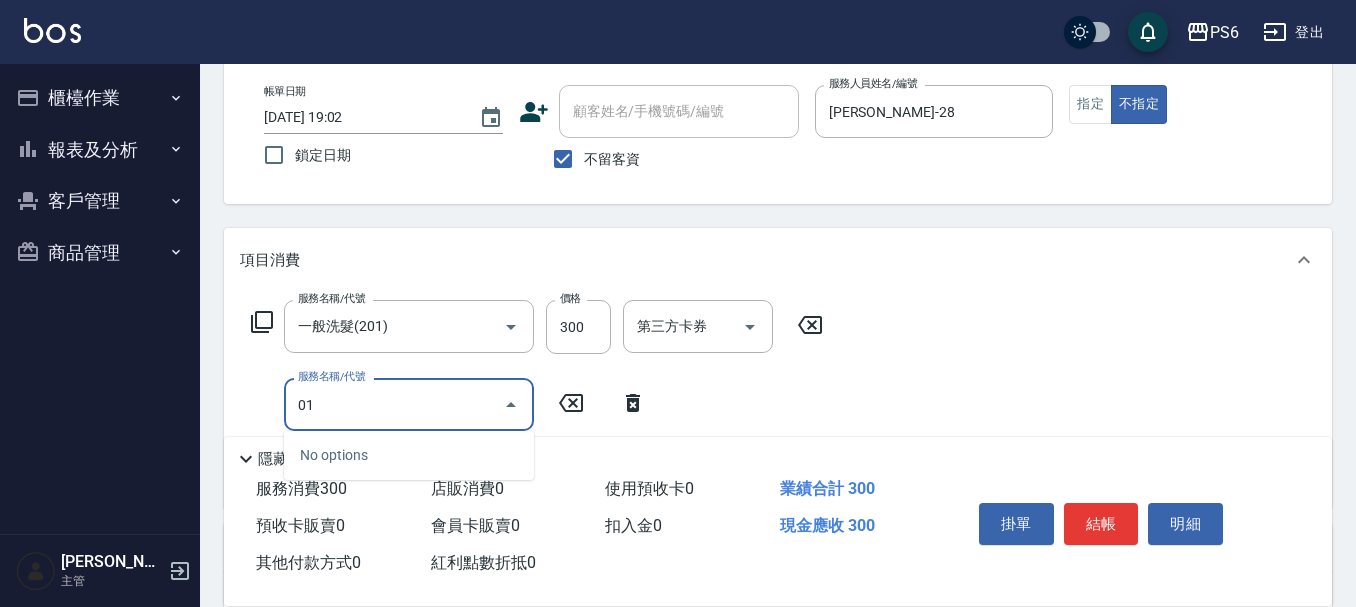 type on "0" 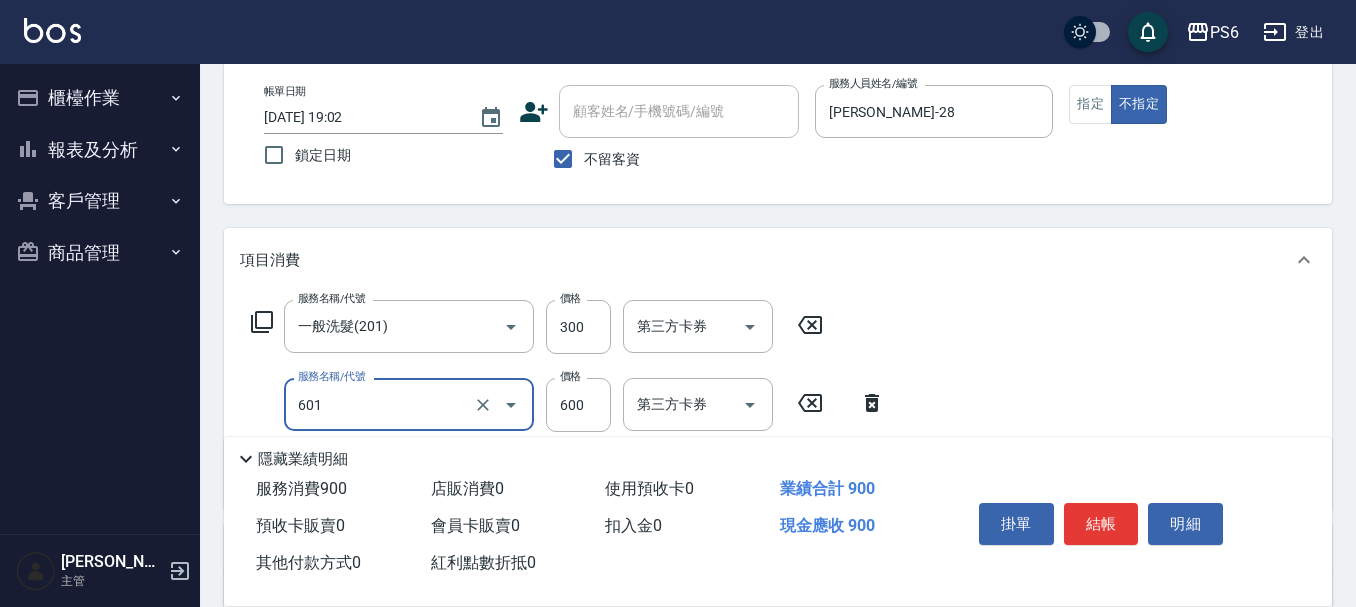 type on "艾德單劑式護髮(s)(601)" 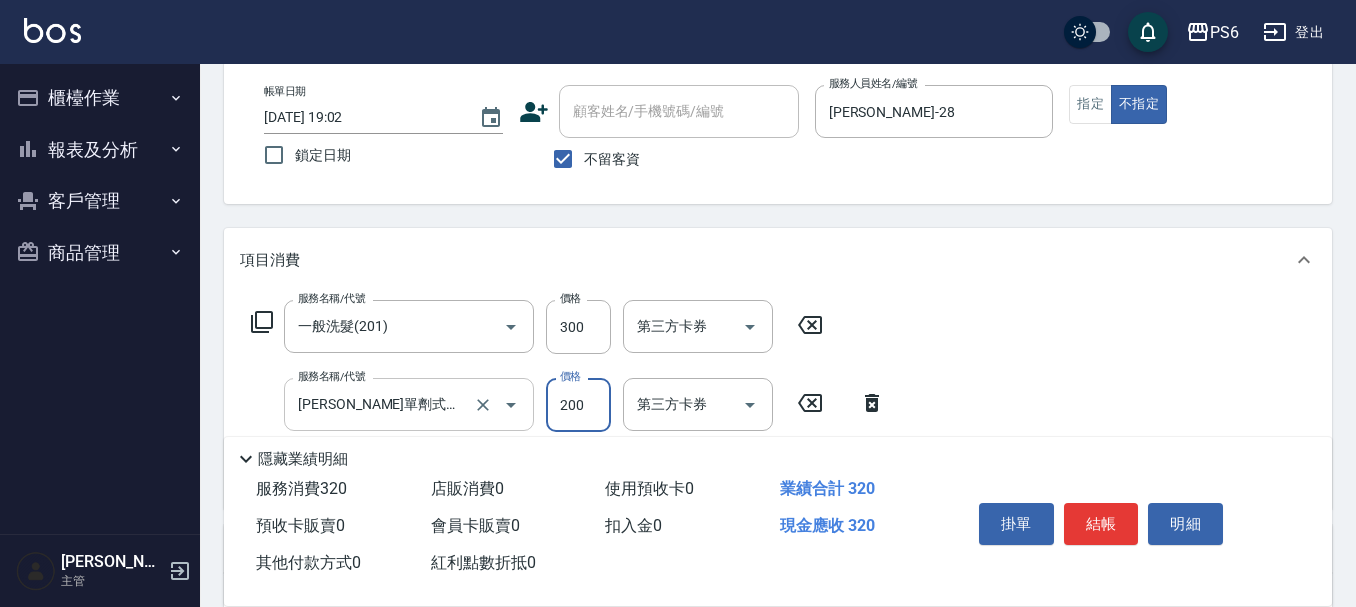 type on "200" 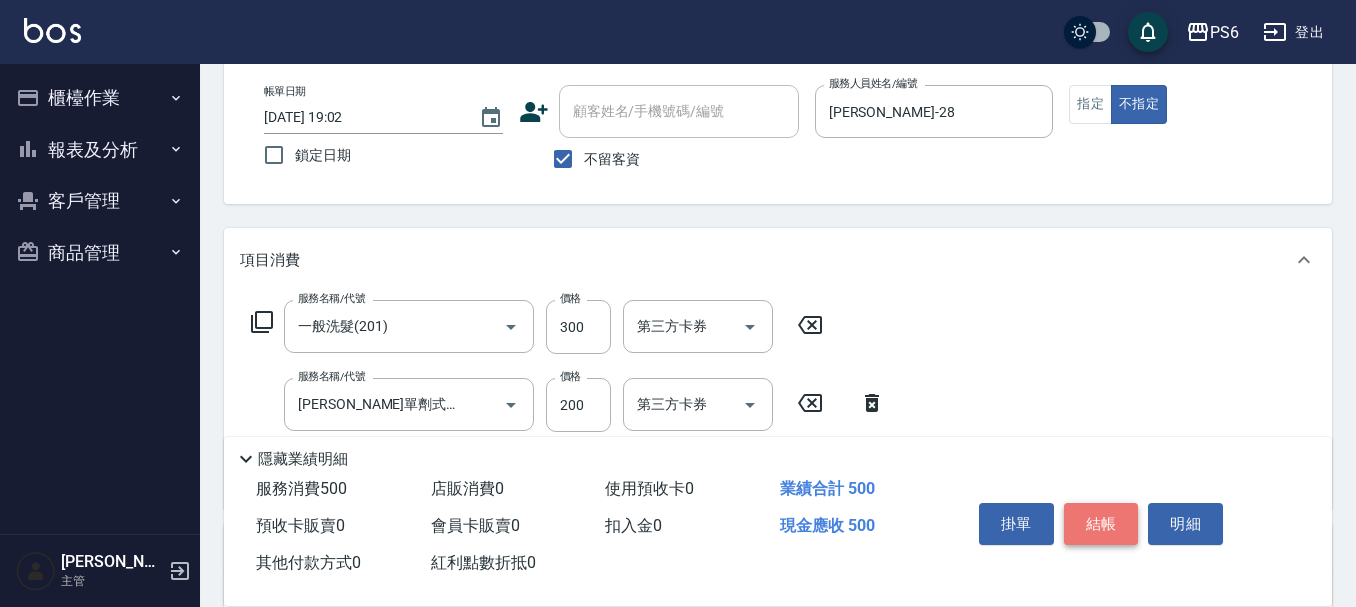 click on "結帳" at bounding box center [1101, 524] 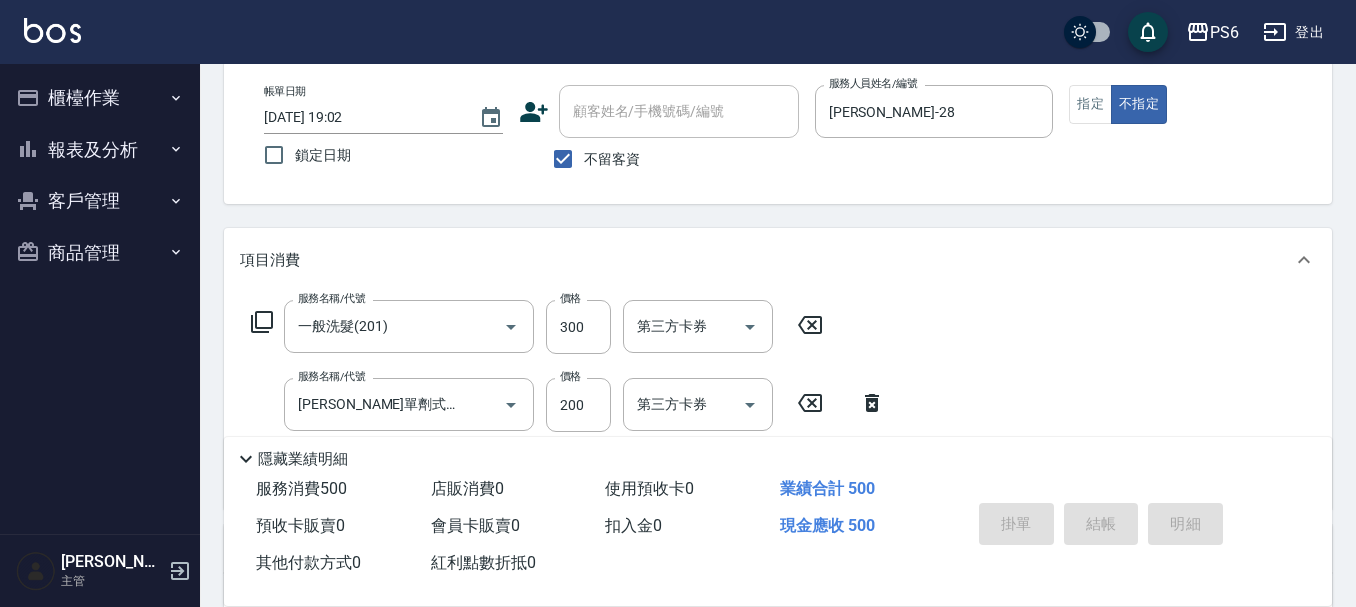 type 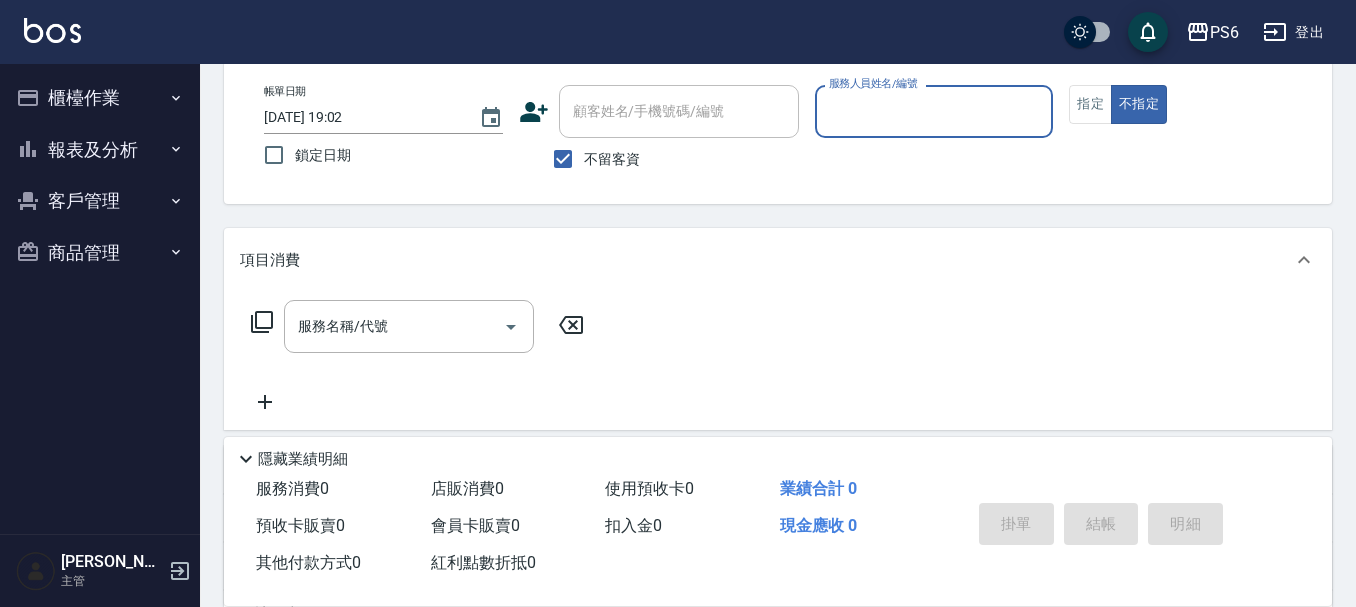 type on "0" 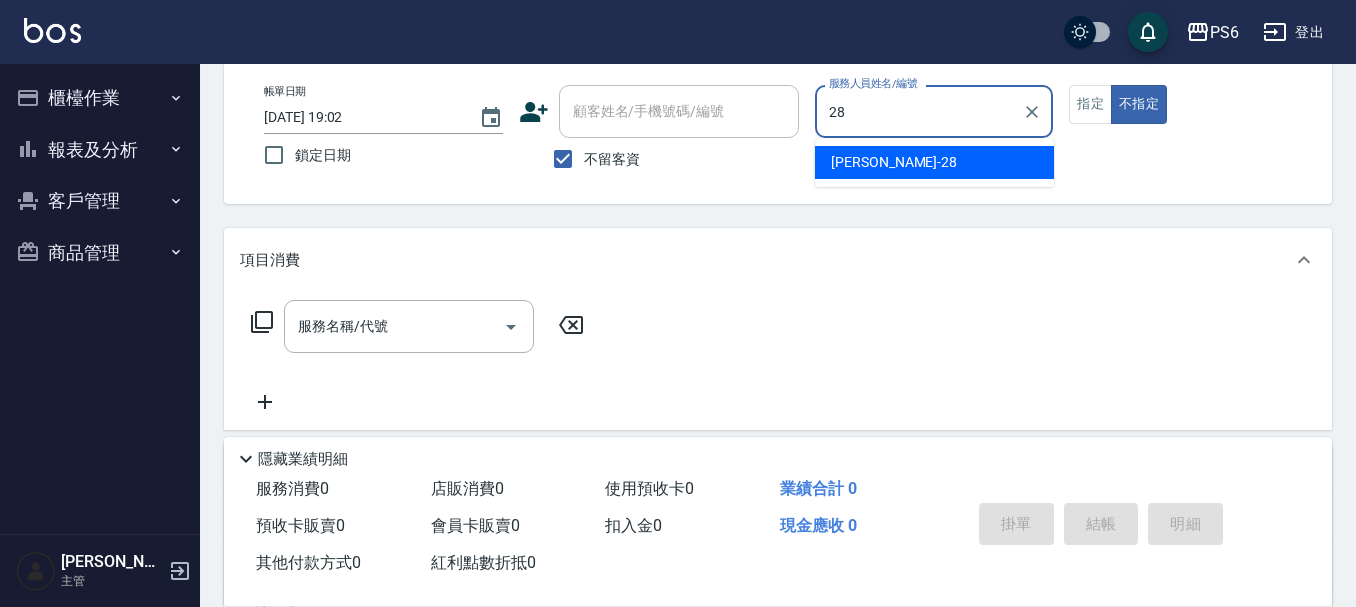 type on "康永偉-28" 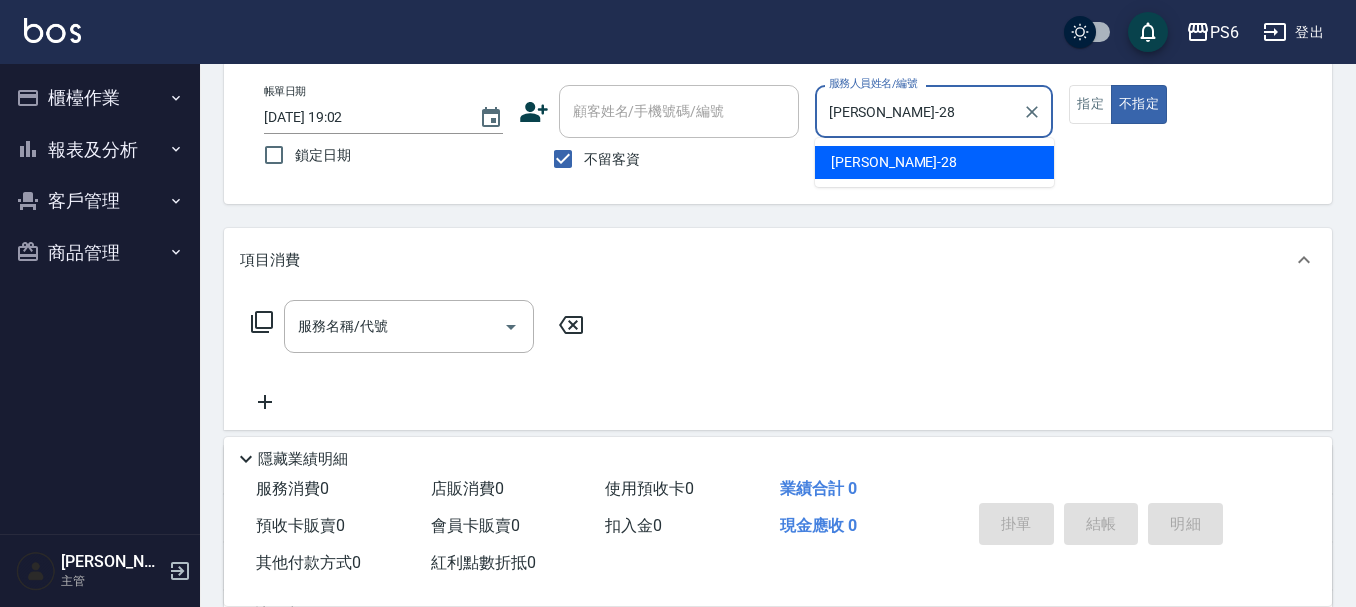 type on "false" 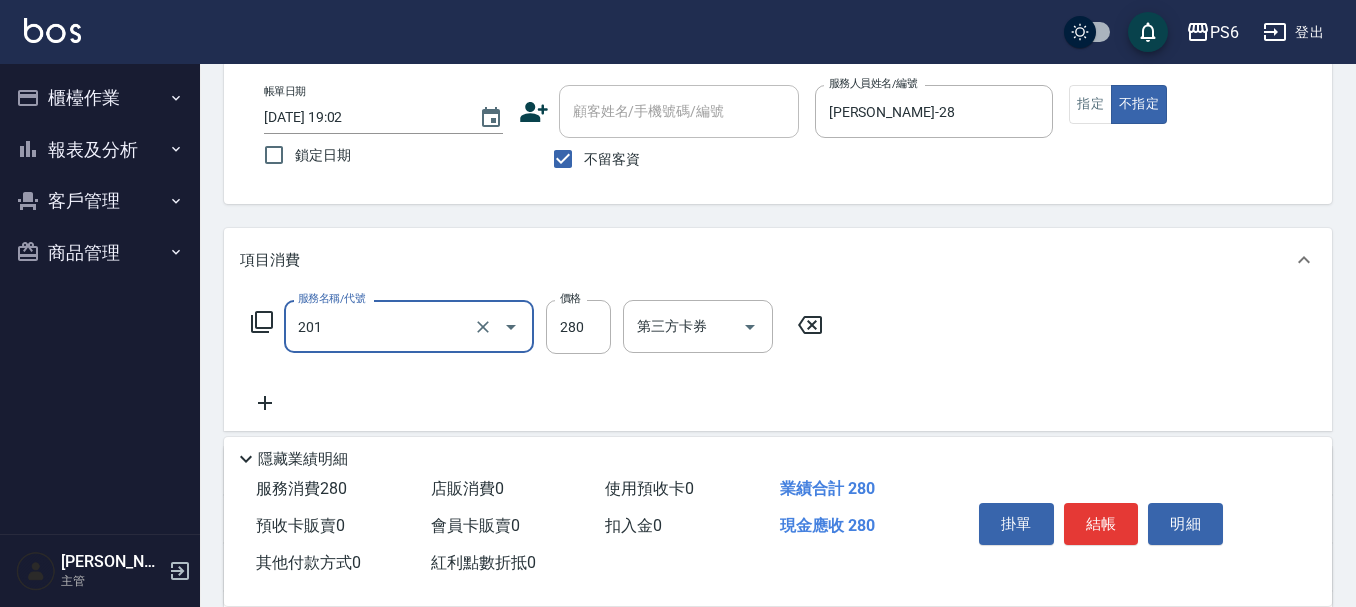 type on "一般洗髮(201)" 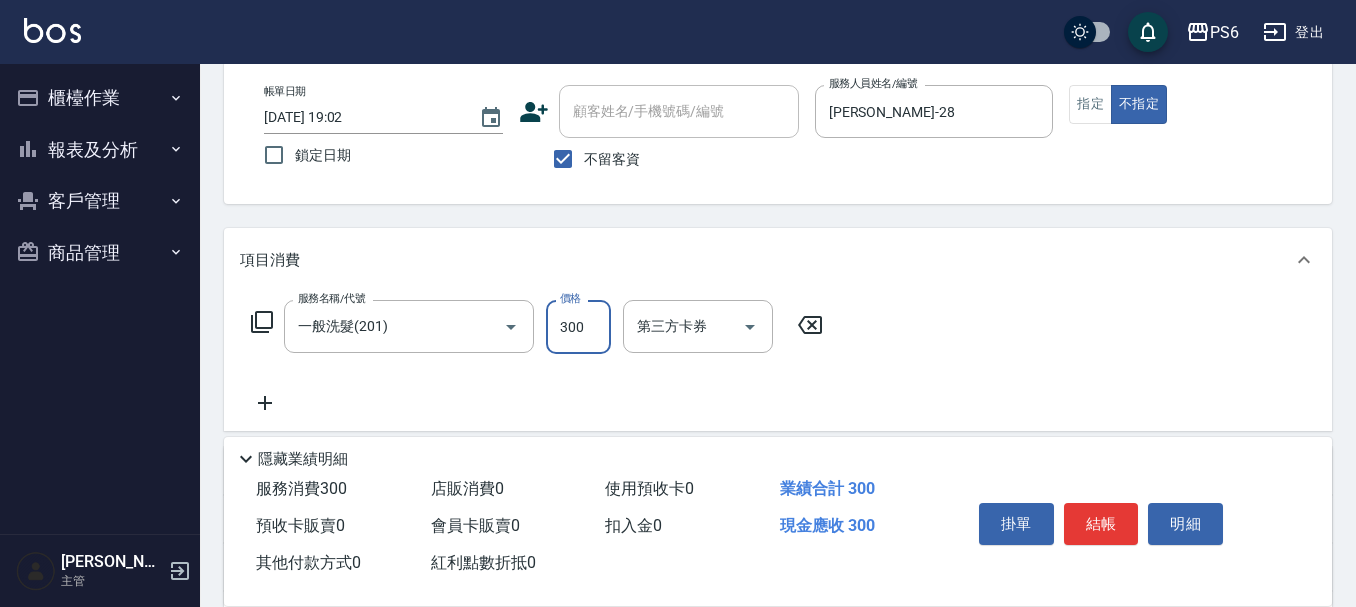type on "300" 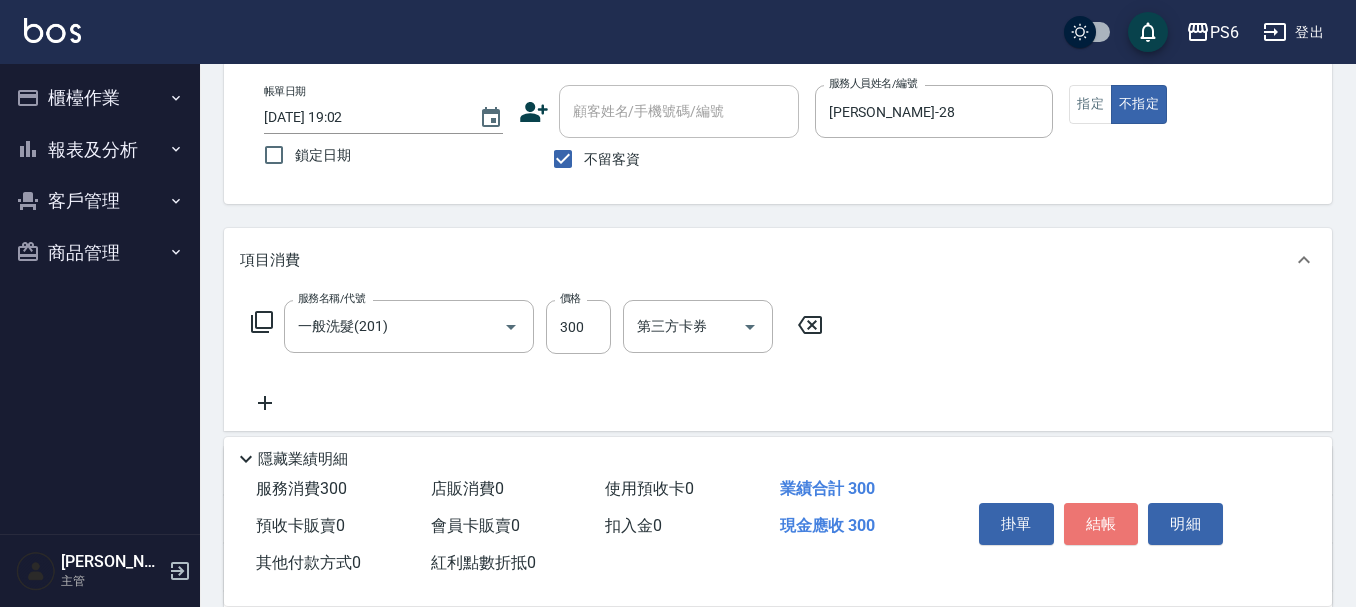 click on "結帳" at bounding box center [1101, 524] 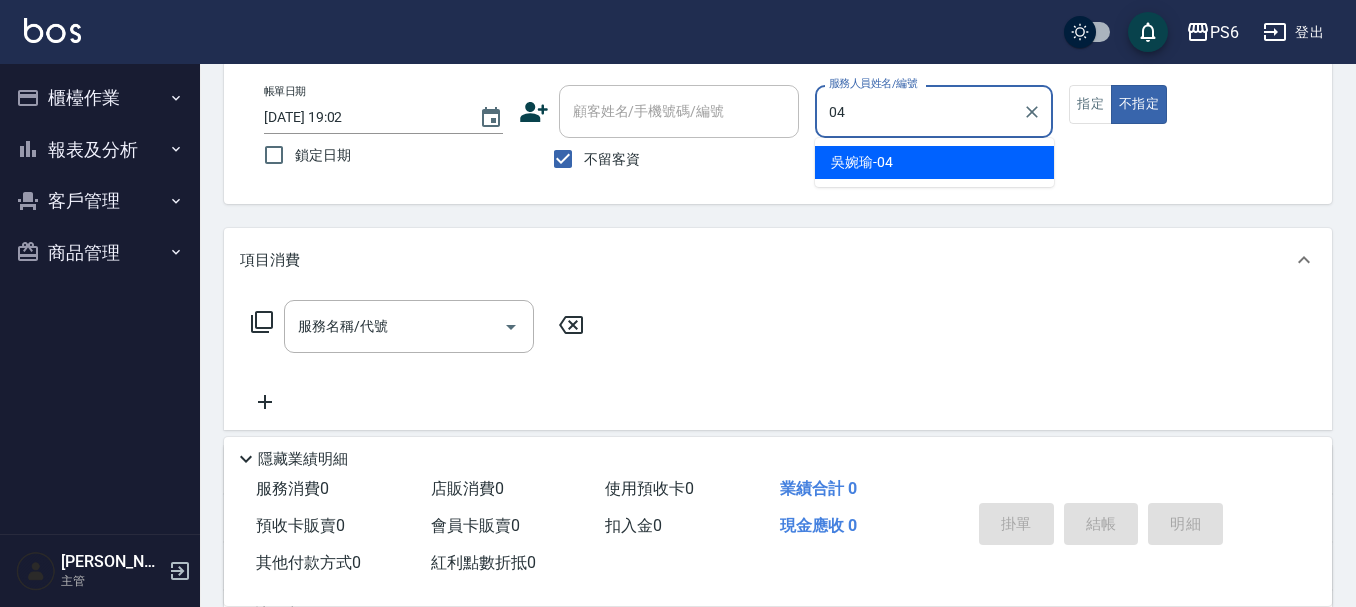 type on "吳婉瑜-04" 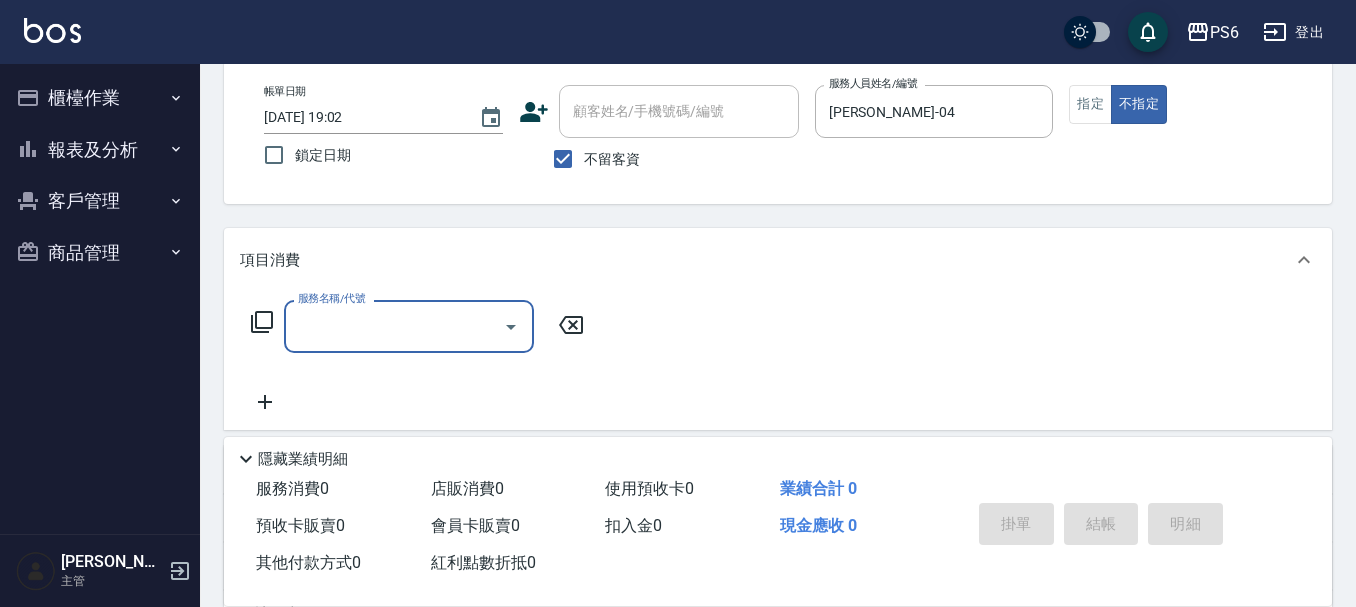 type on "4" 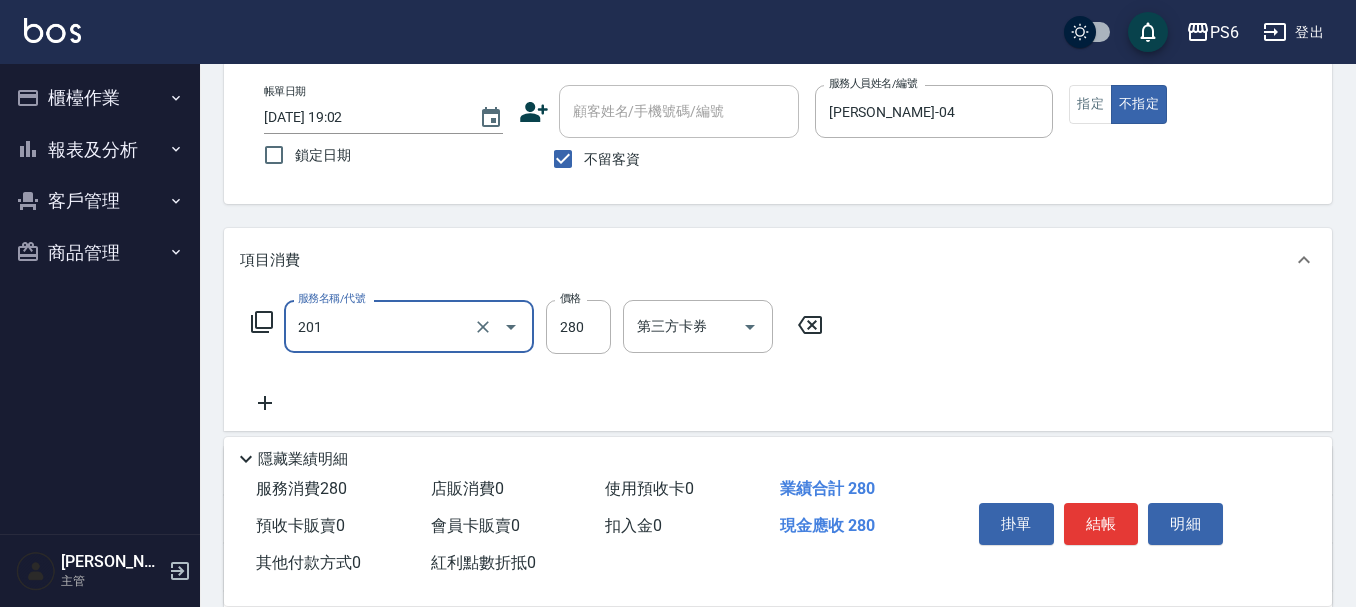 type on "一般洗髮(201)" 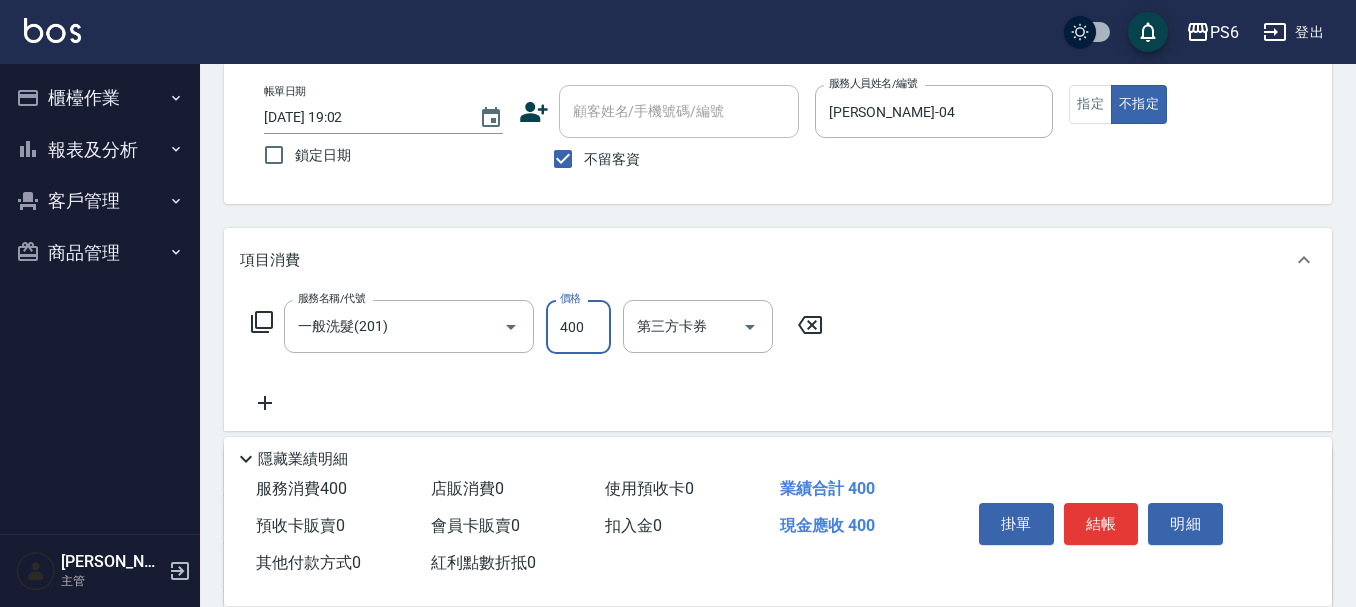 type on "400" 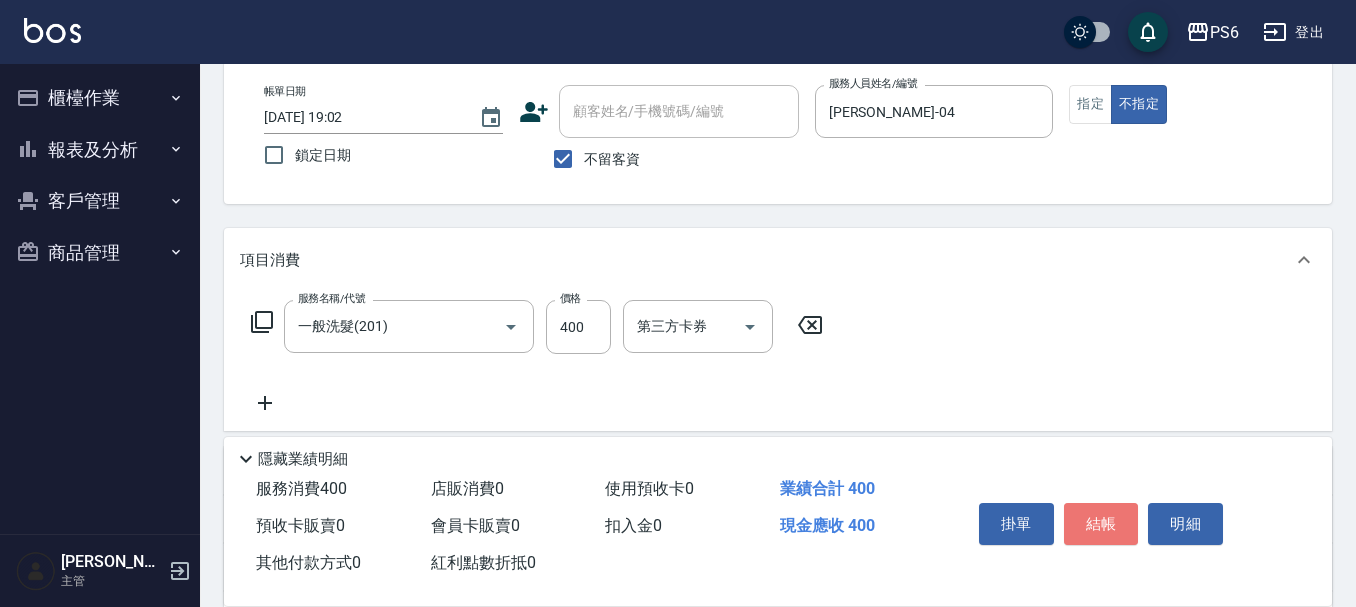 click on "結帳" at bounding box center (1101, 524) 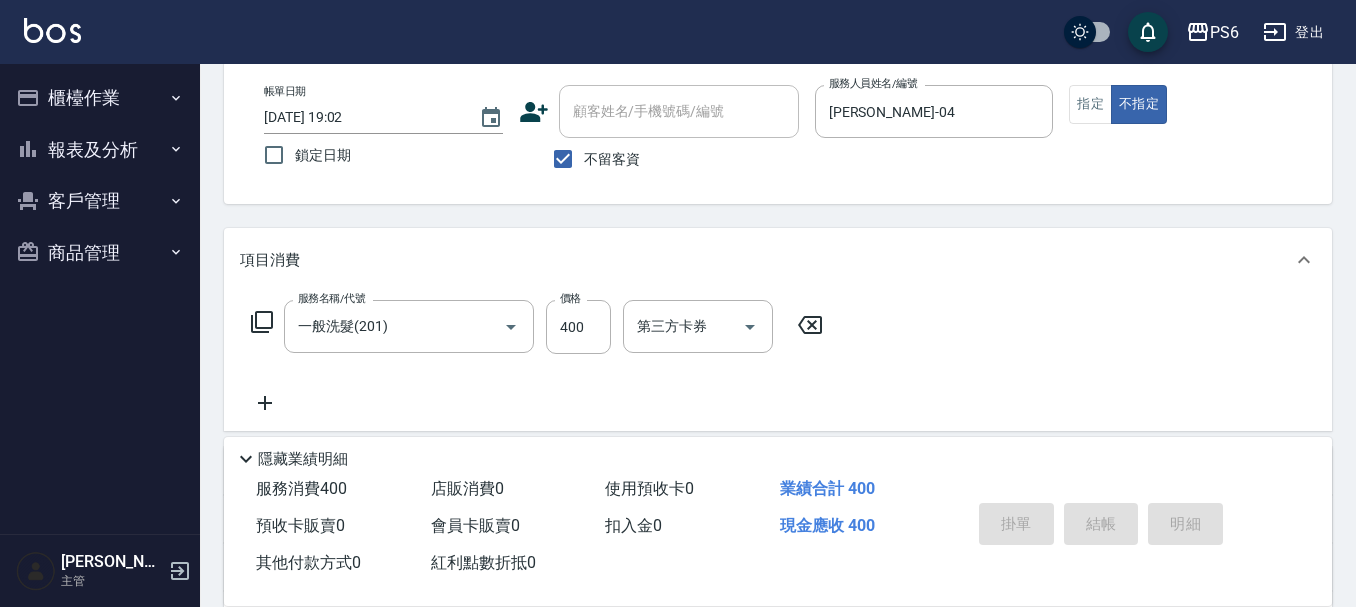type on "2025/07/15 19:03" 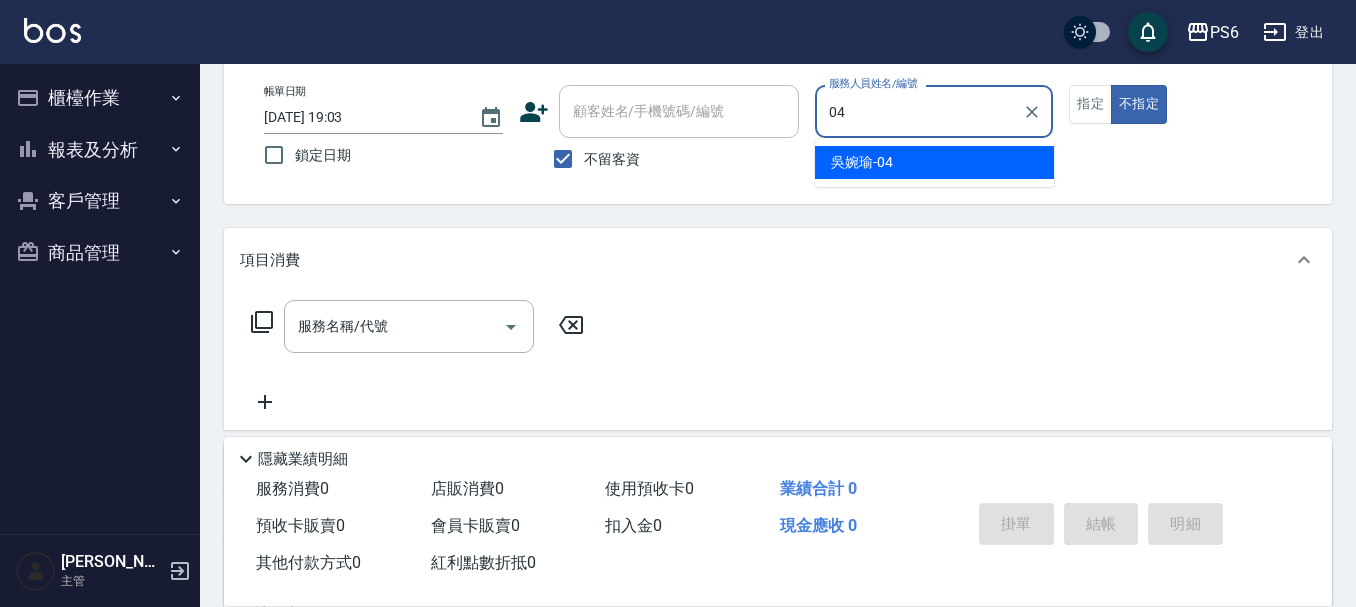 type on "吳婉瑜-04" 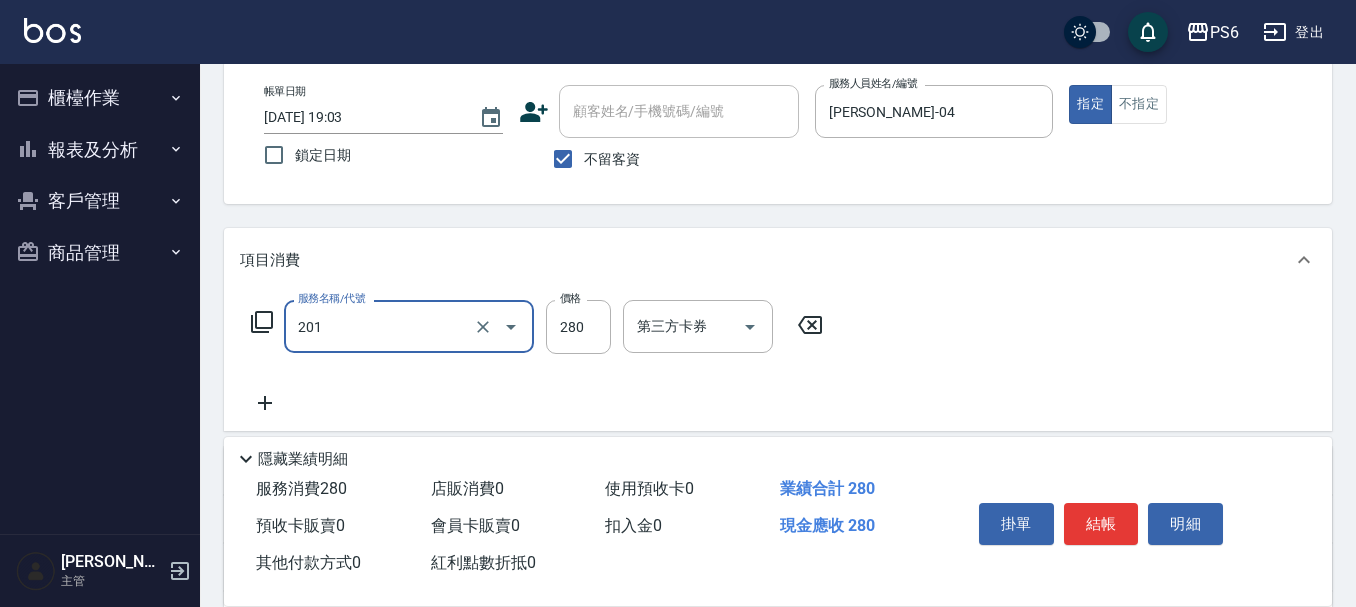 type on "一般洗髮(201)" 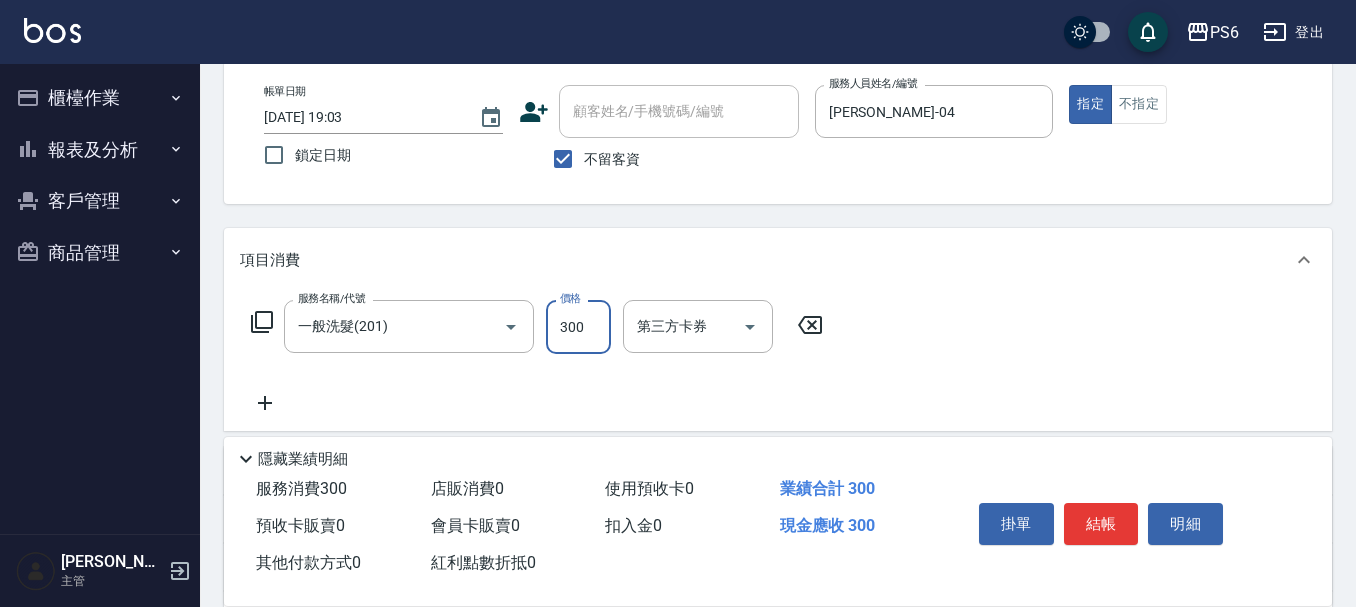 type on "300" 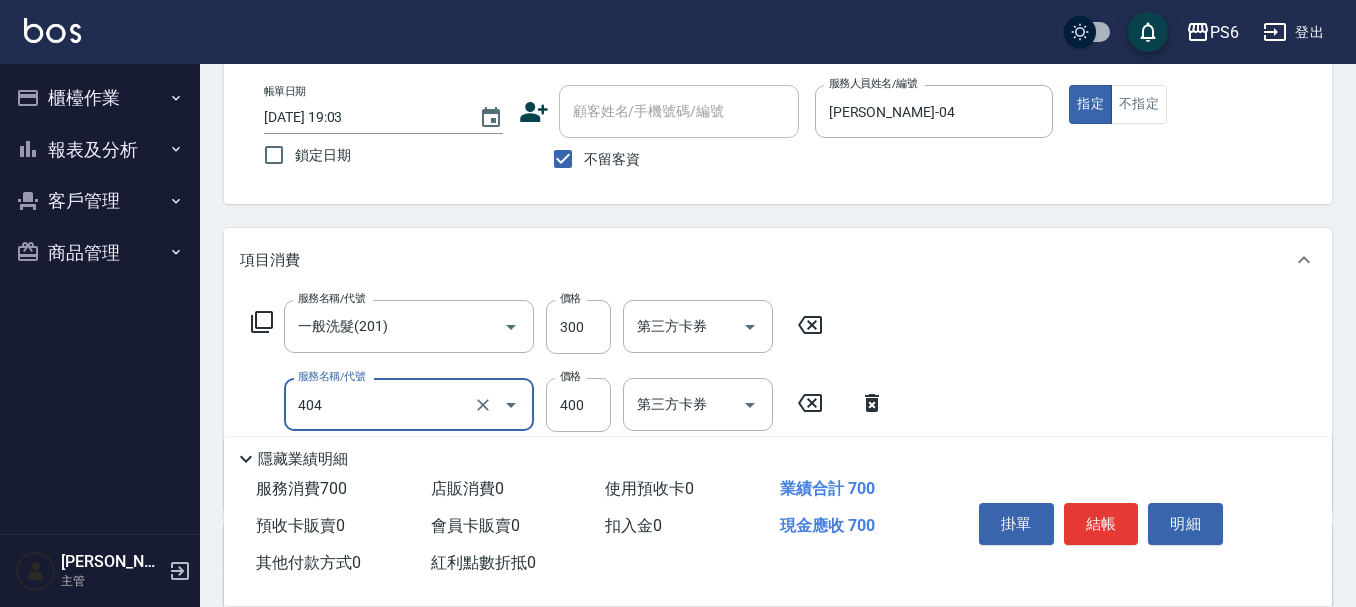 type on "B級剪髮(404)" 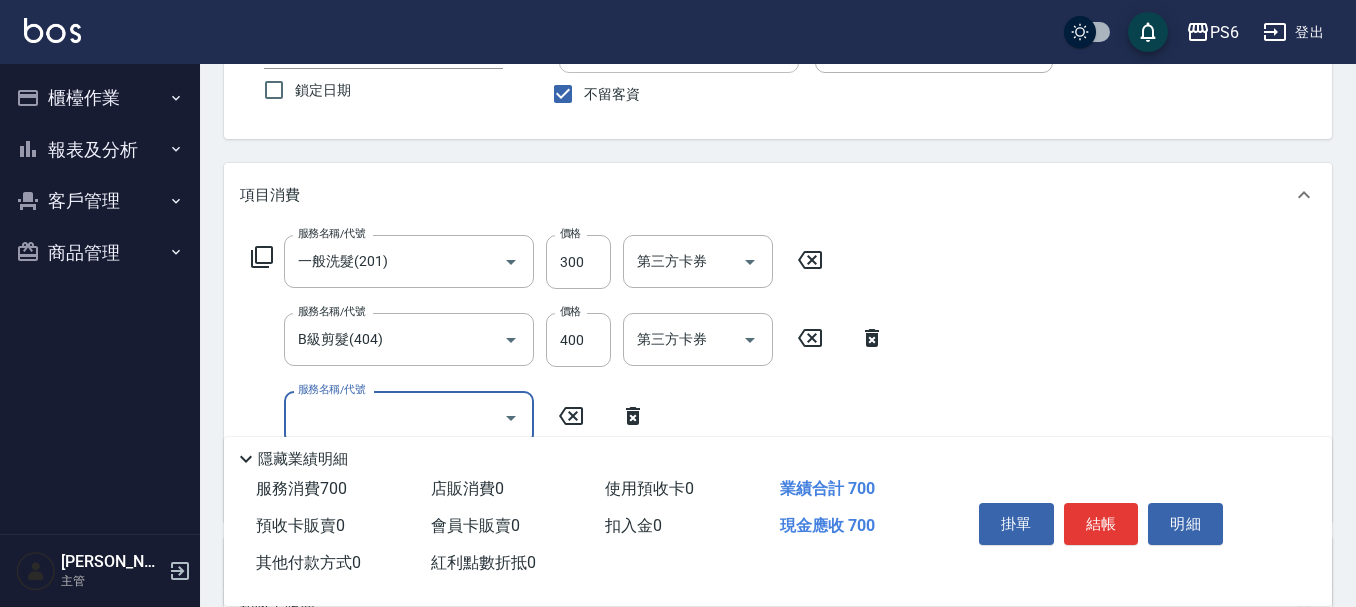 scroll, scrollTop: 200, scrollLeft: 0, axis: vertical 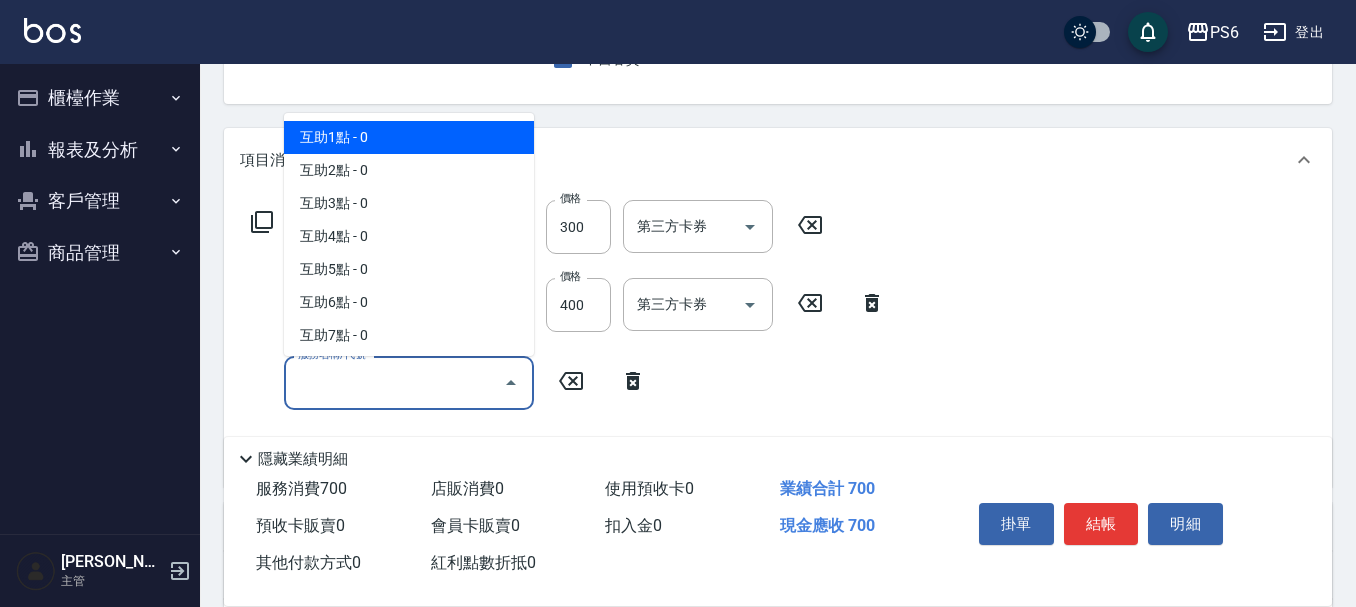 type on "互助1點(1)" 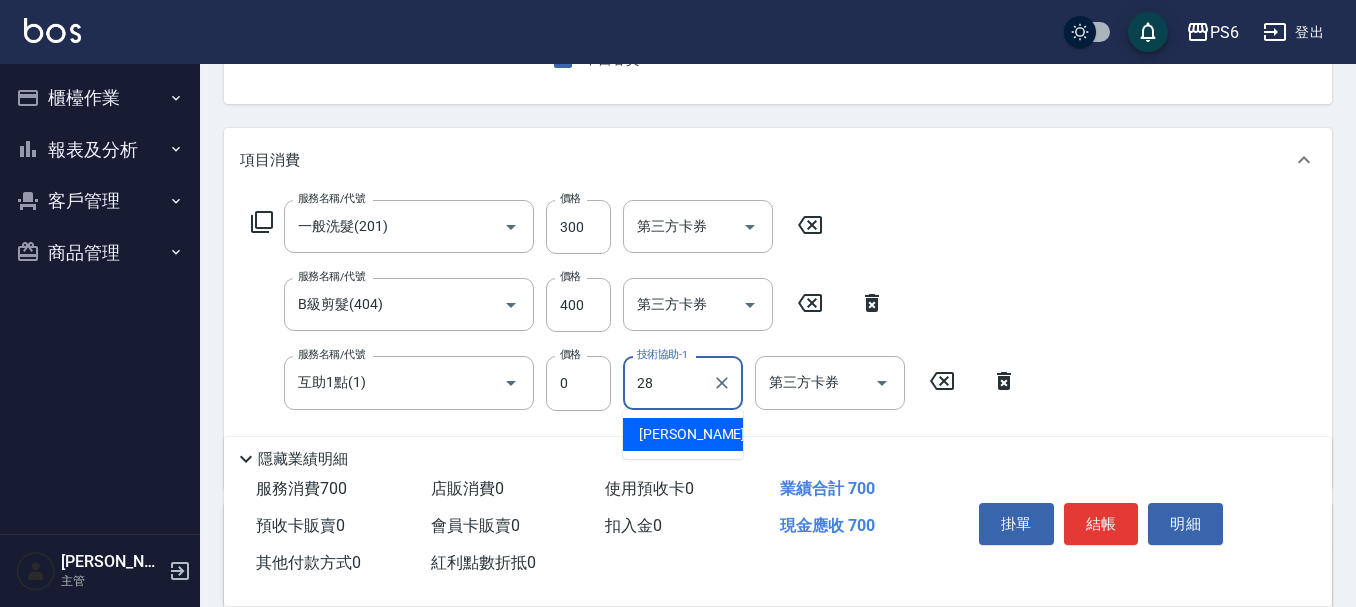 type on "康永偉-28" 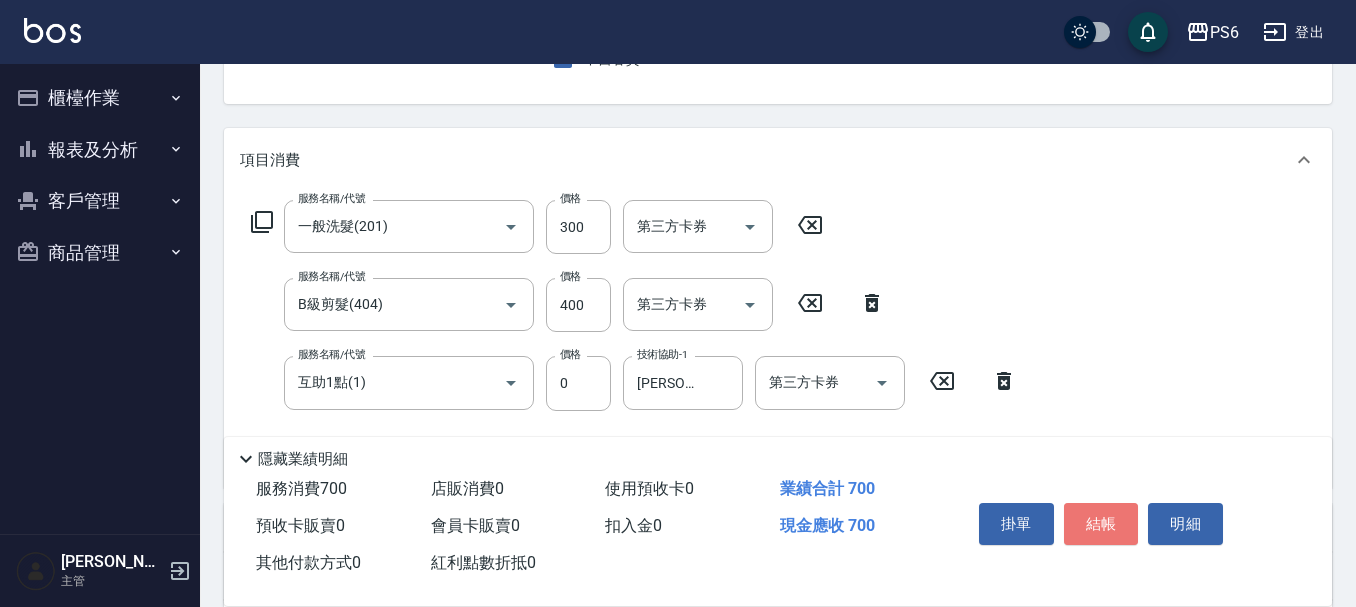 click on "結帳" at bounding box center [1101, 524] 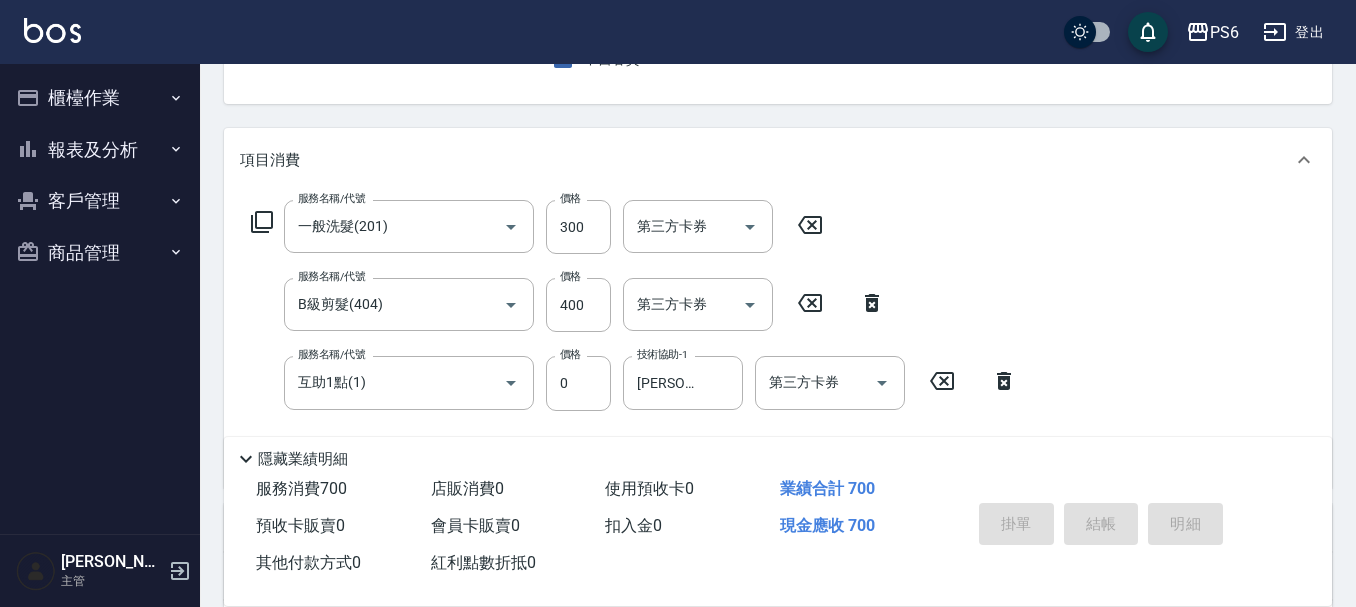 type 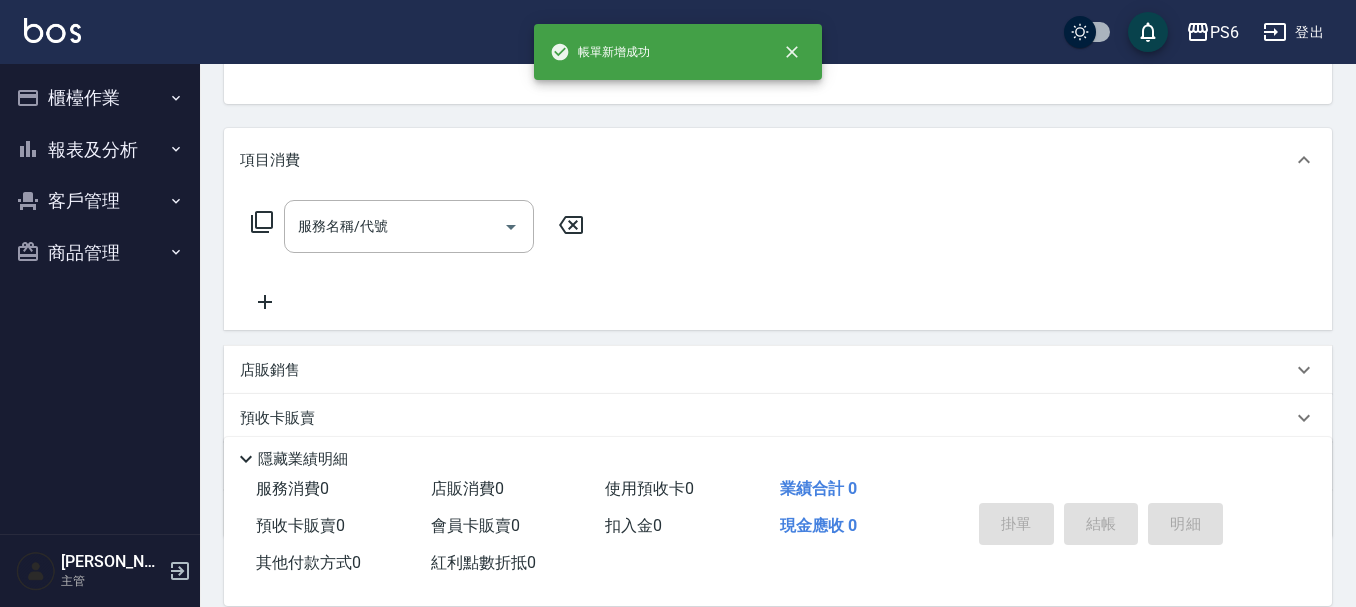 scroll, scrollTop: 194, scrollLeft: 0, axis: vertical 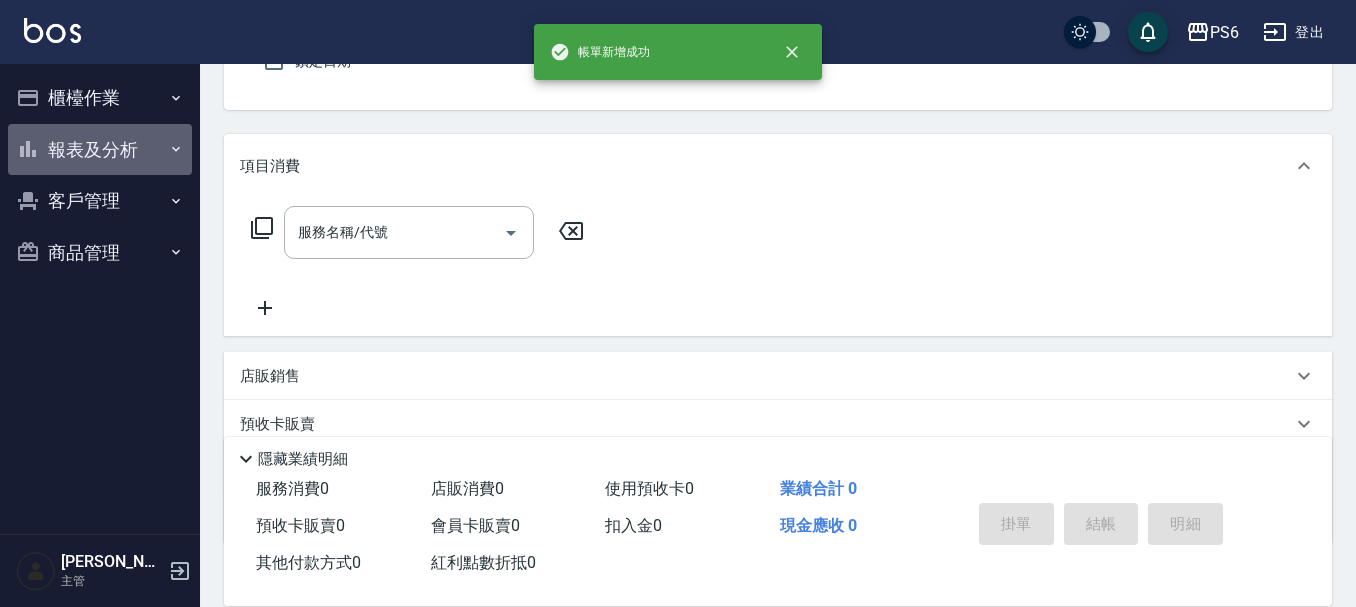 click on "報表及分析" at bounding box center [100, 150] 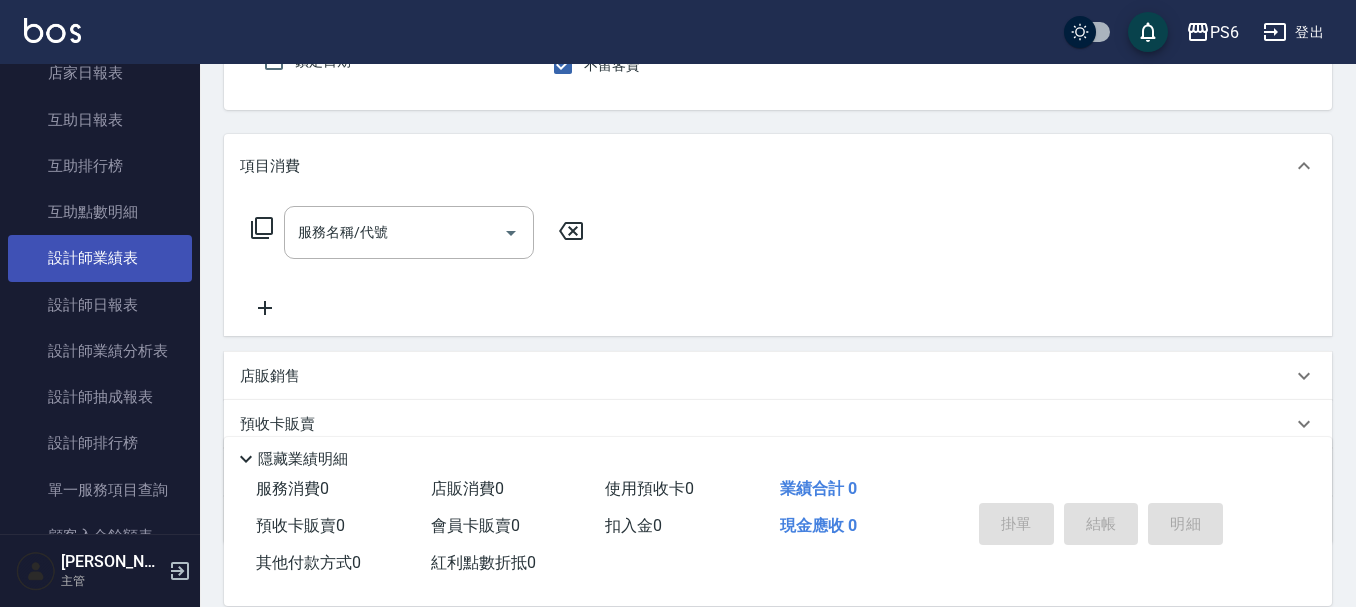 scroll, scrollTop: 200, scrollLeft: 0, axis: vertical 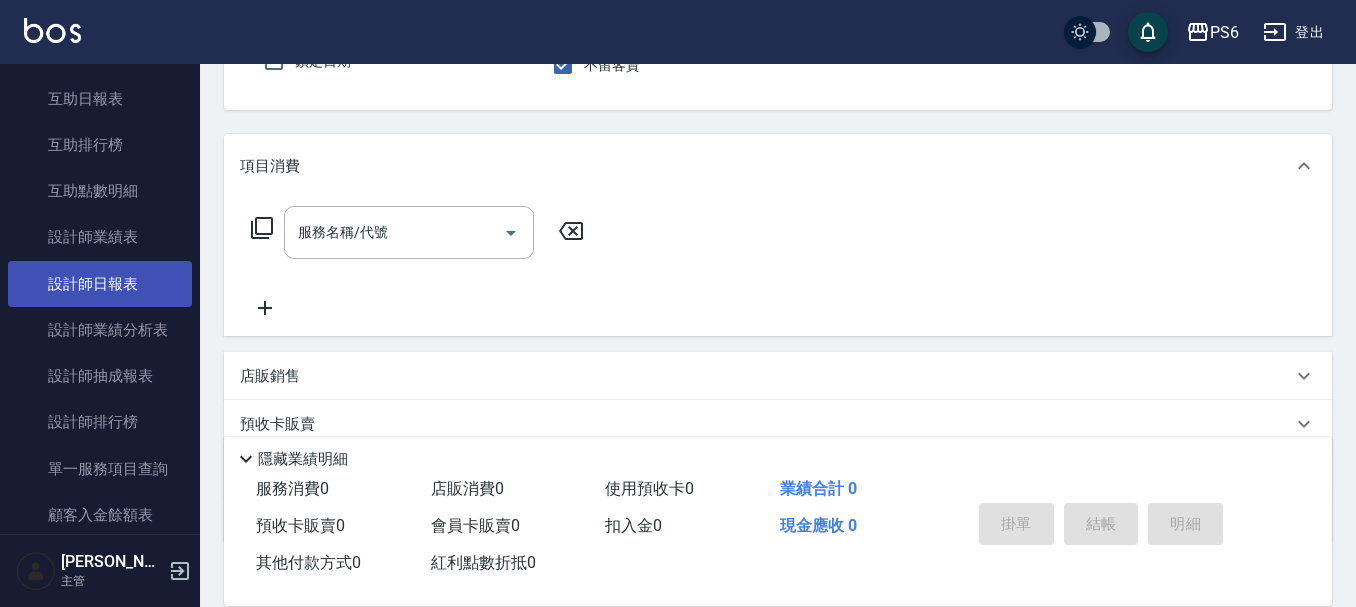 click on "設計師日報表" at bounding box center [100, 284] 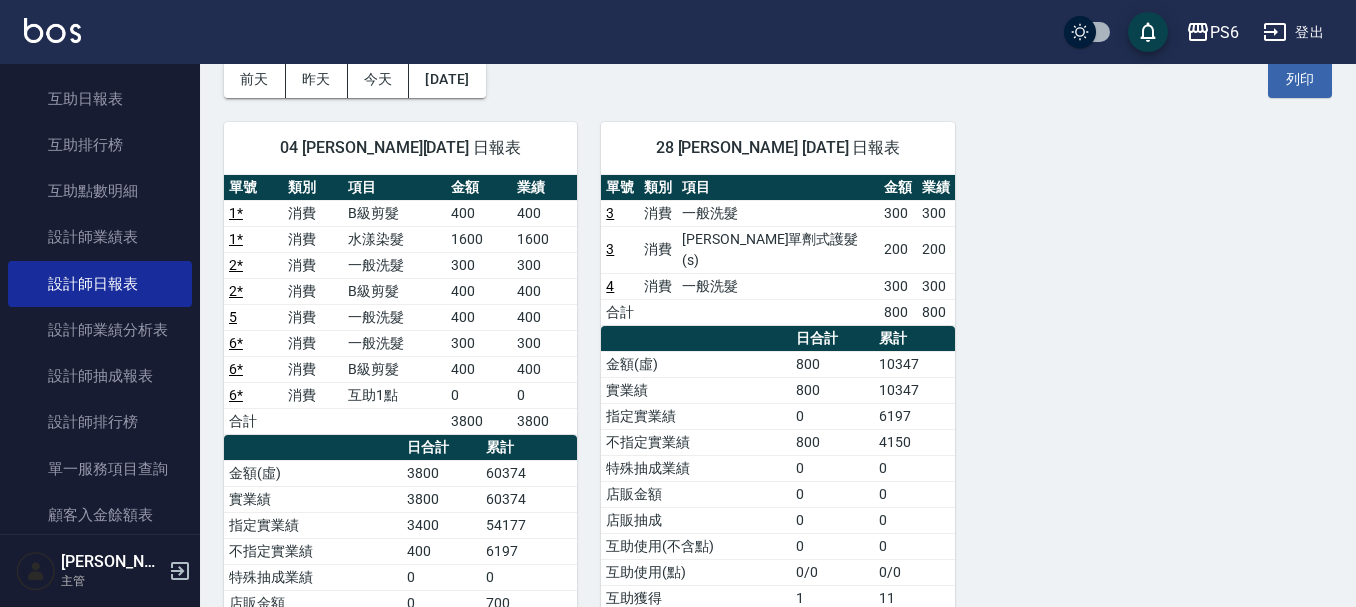 scroll, scrollTop: 200, scrollLeft: 0, axis: vertical 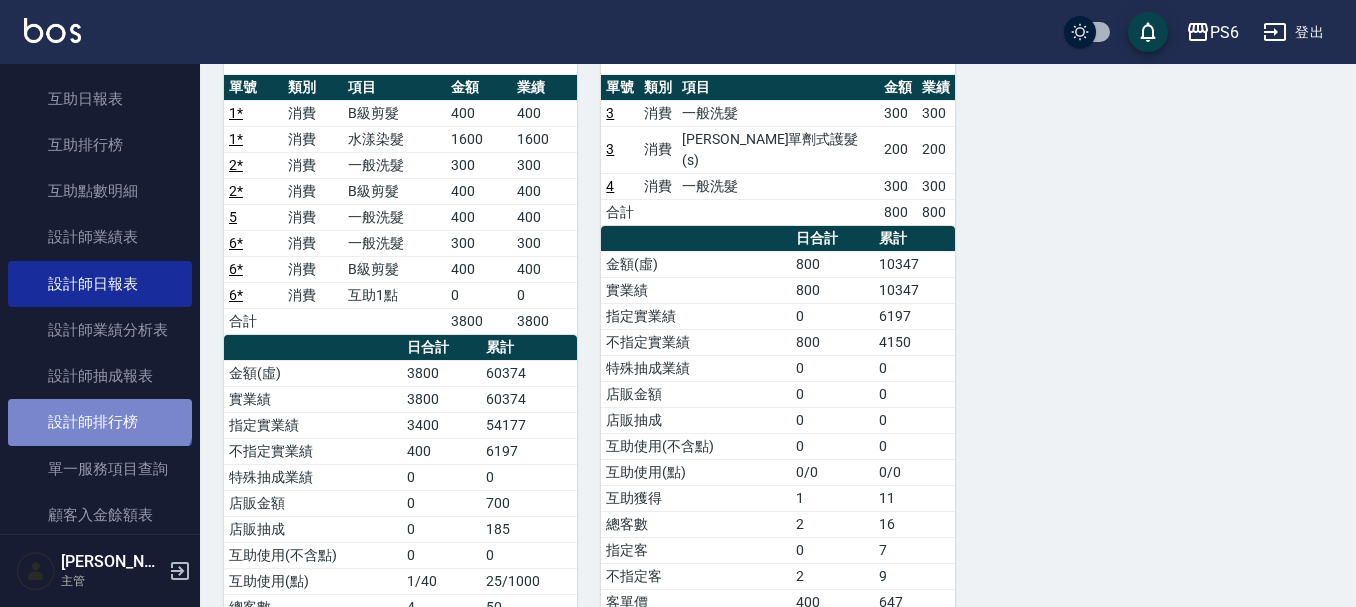 click on "設計師排行榜" at bounding box center (100, 422) 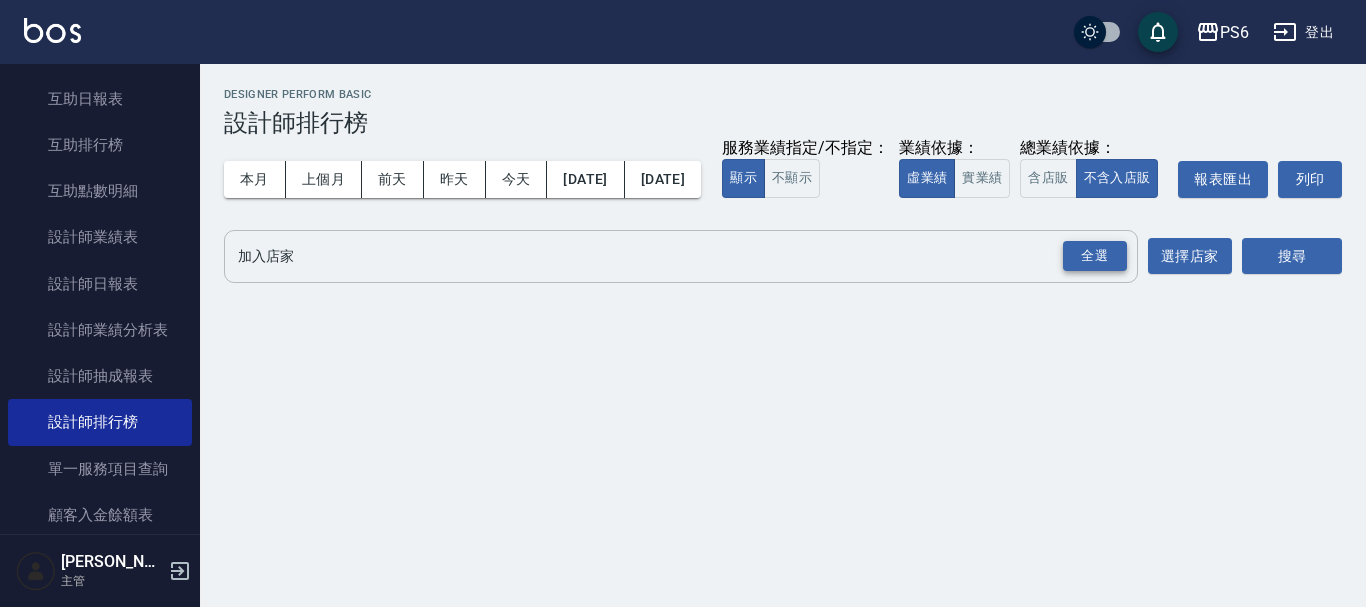 drag, startPoint x: 1096, startPoint y: 285, endPoint x: 1264, endPoint y: 286, distance: 168.00298 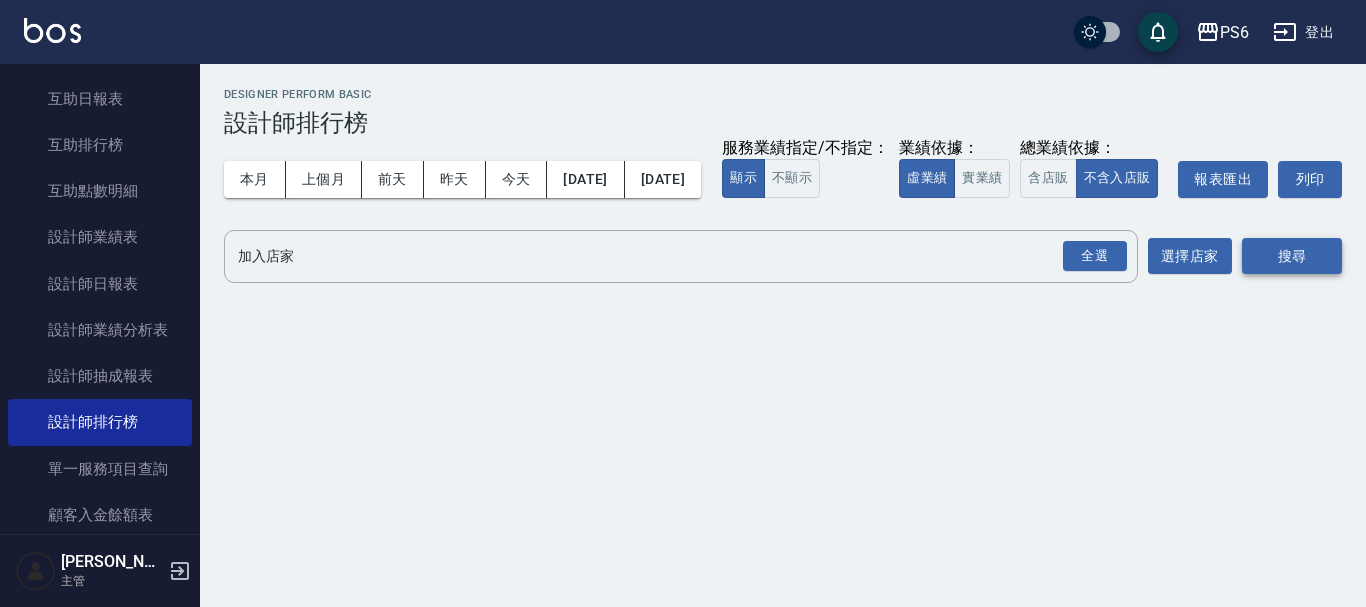 click on "全選" at bounding box center (1095, 256) 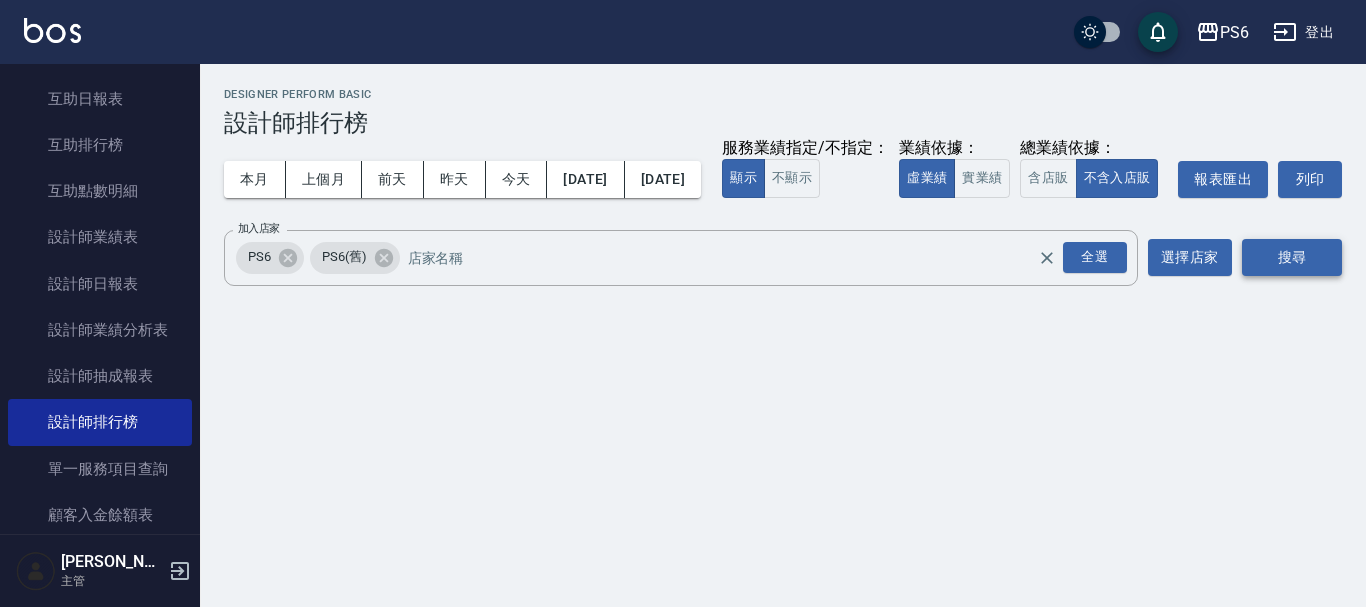 click on "搜尋" at bounding box center [1292, 257] 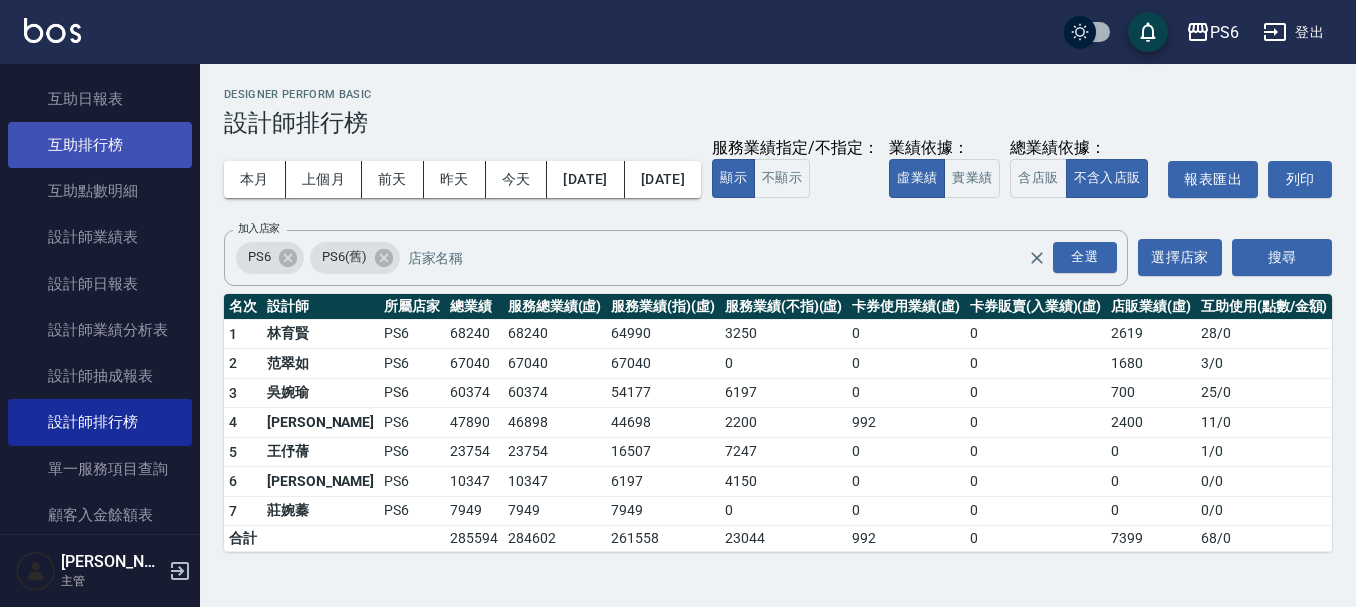 scroll, scrollTop: 0, scrollLeft: 0, axis: both 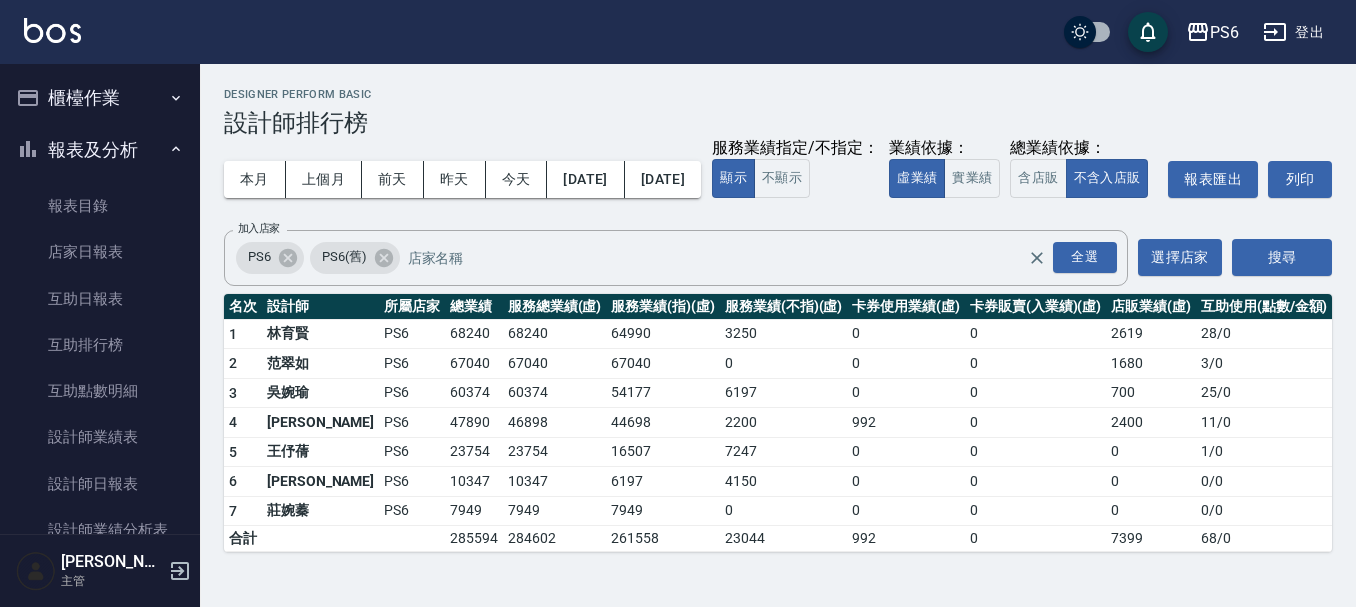 click on "櫃檯作業" at bounding box center (100, 98) 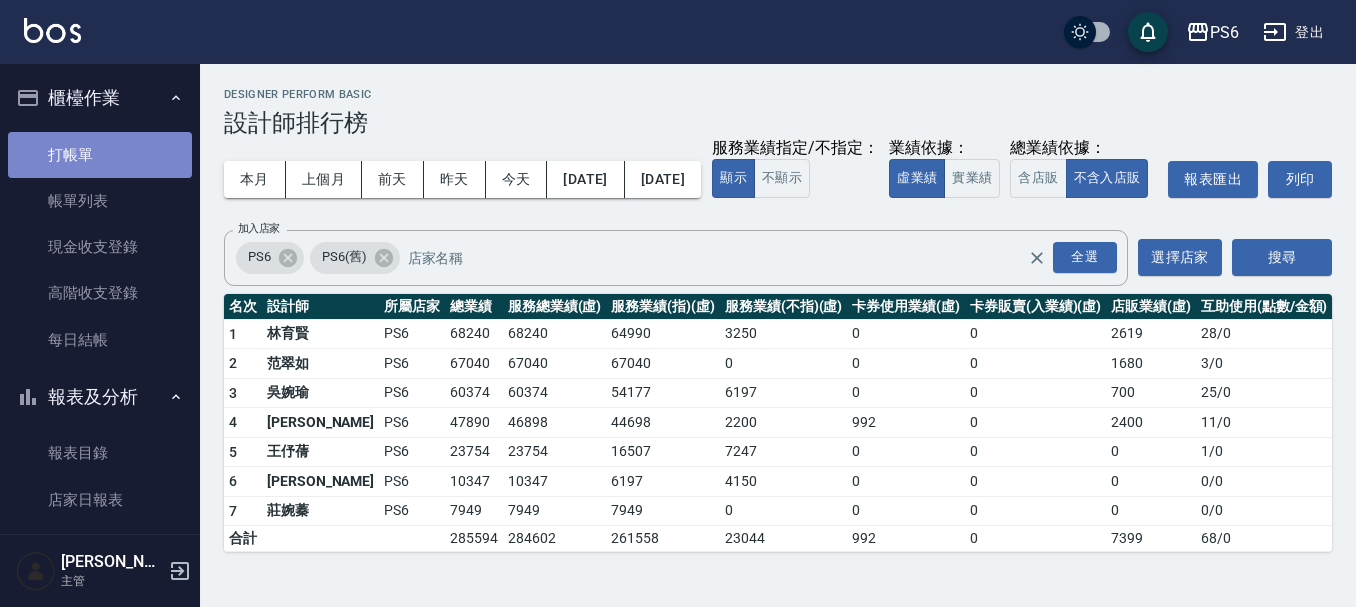 click on "打帳單" at bounding box center [100, 155] 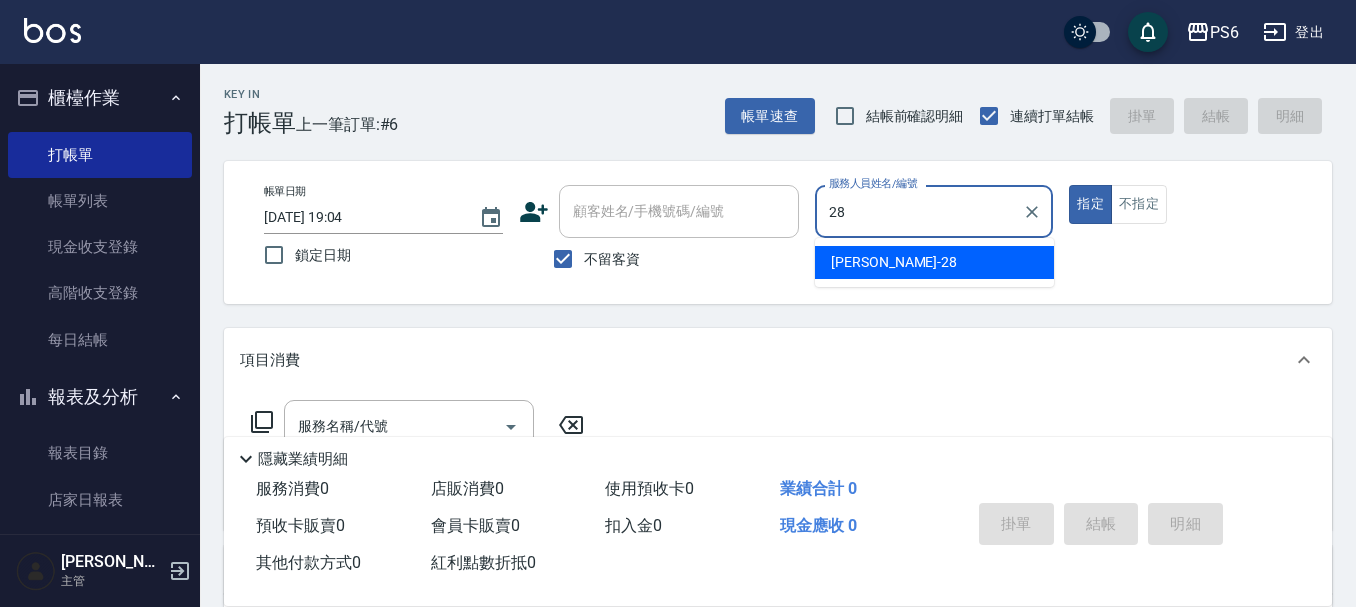 type on "康永偉-28" 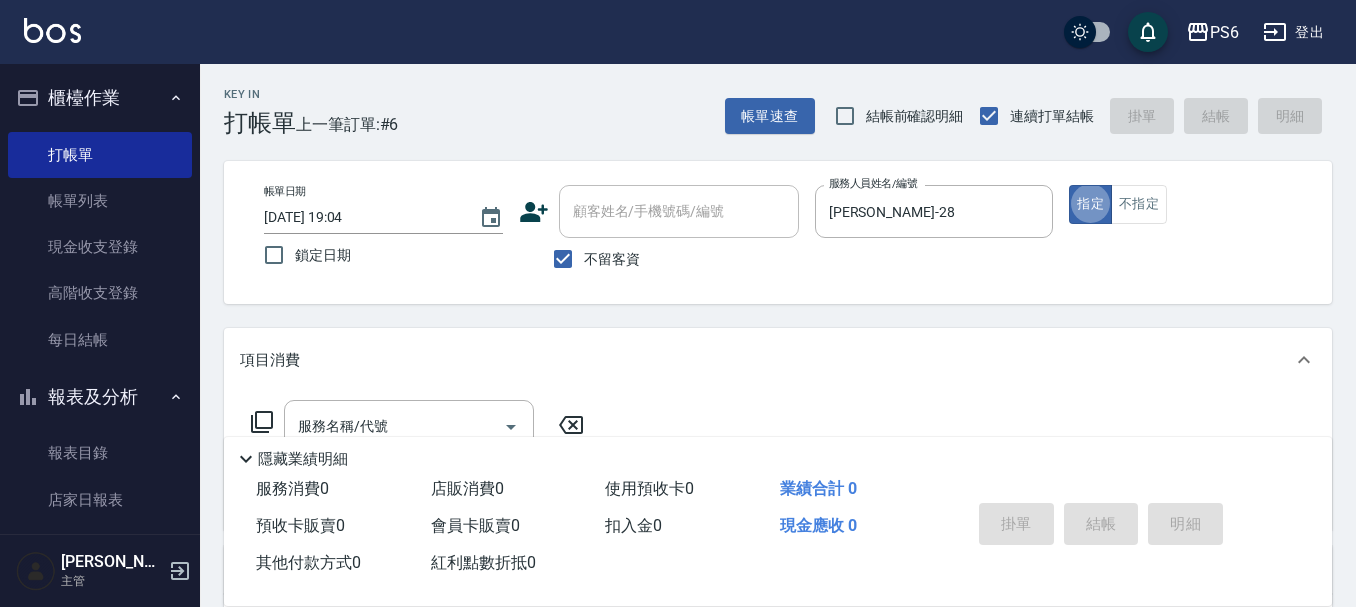 type on "true" 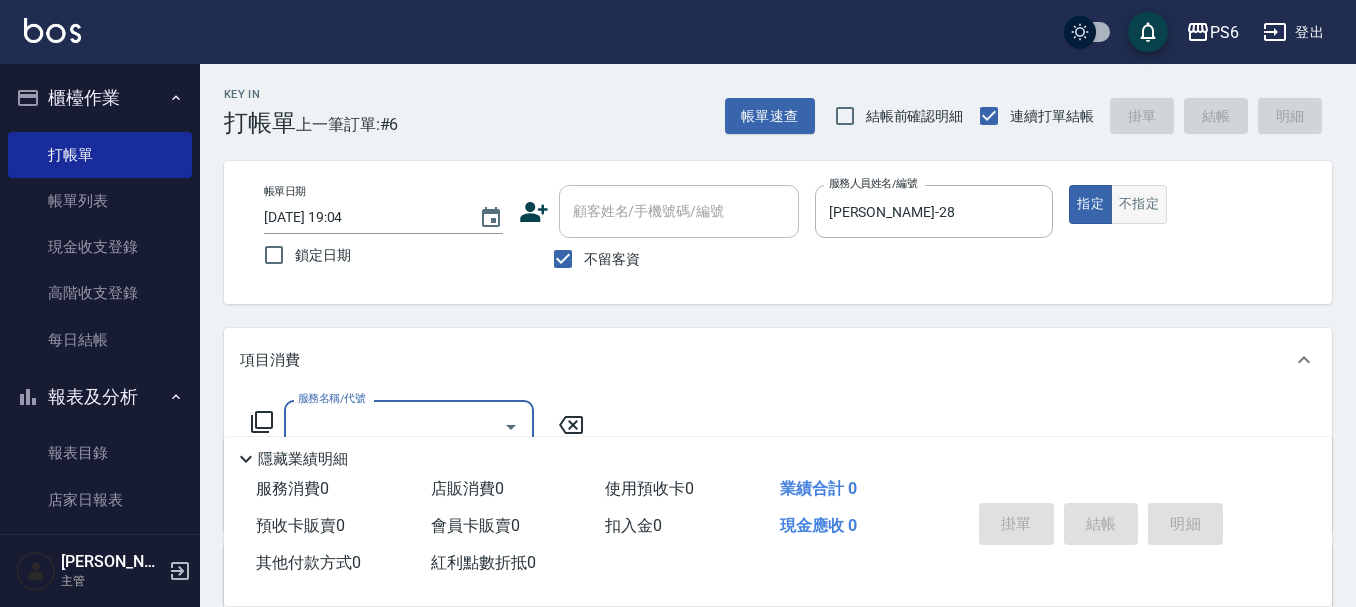 click on "不指定" at bounding box center [1139, 204] 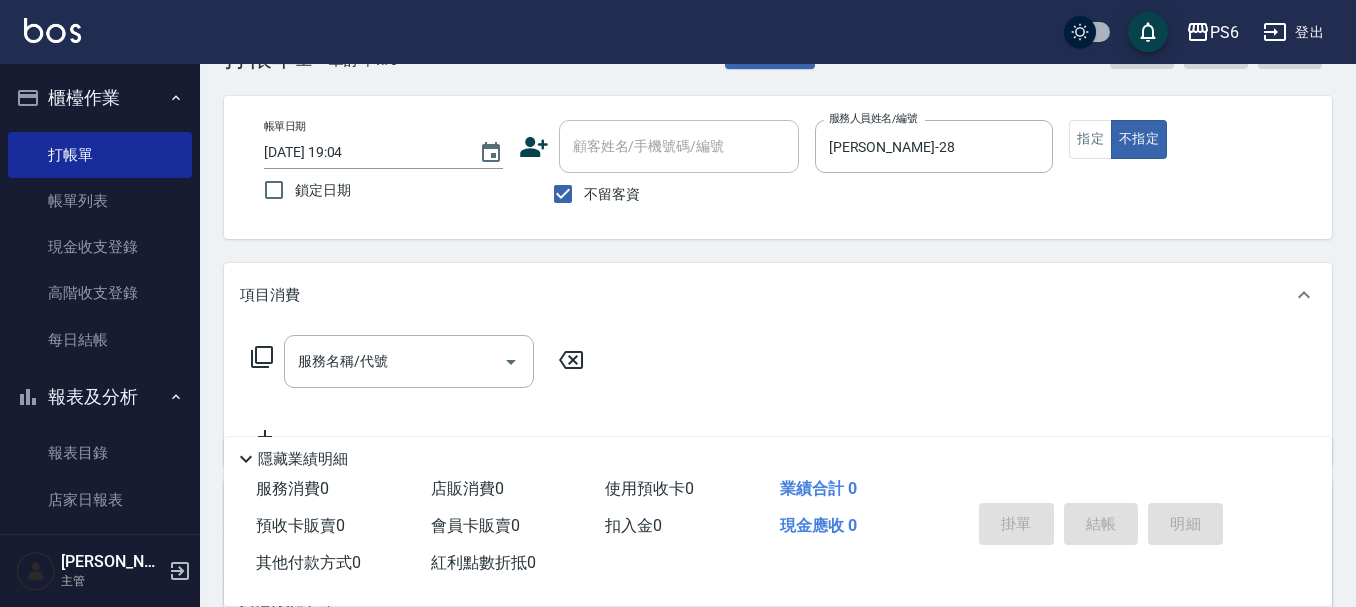 scroll, scrollTop: 100, scrollLeft: 0, axis: vertical 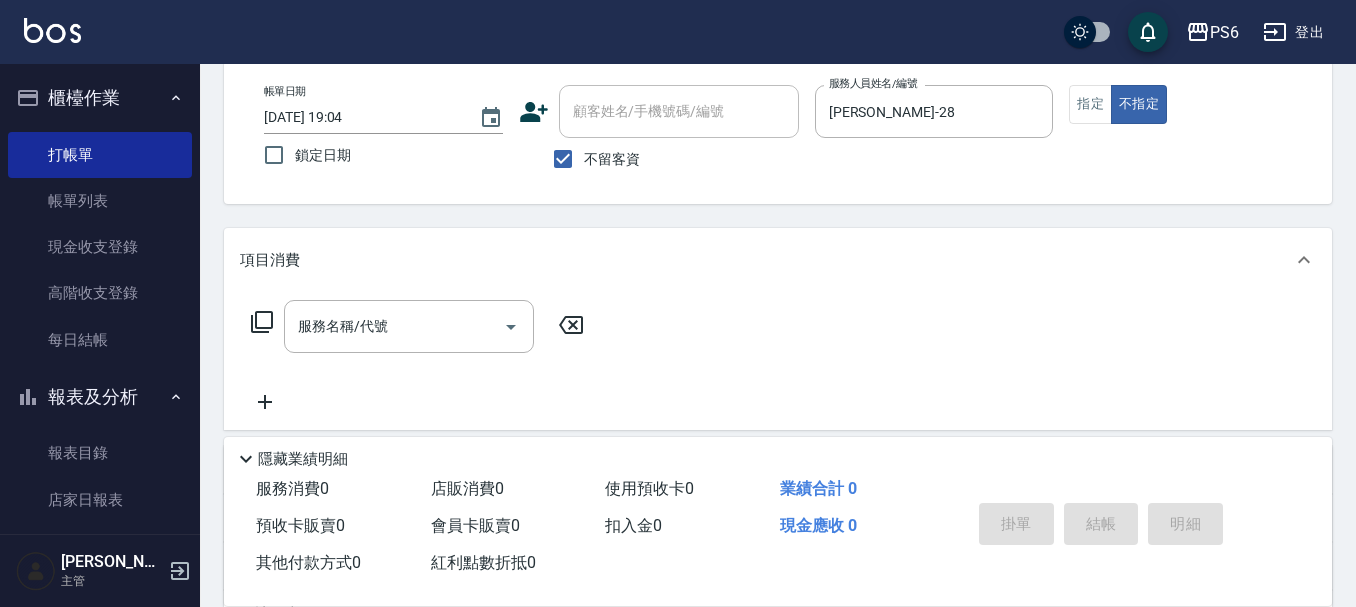 type on "false" 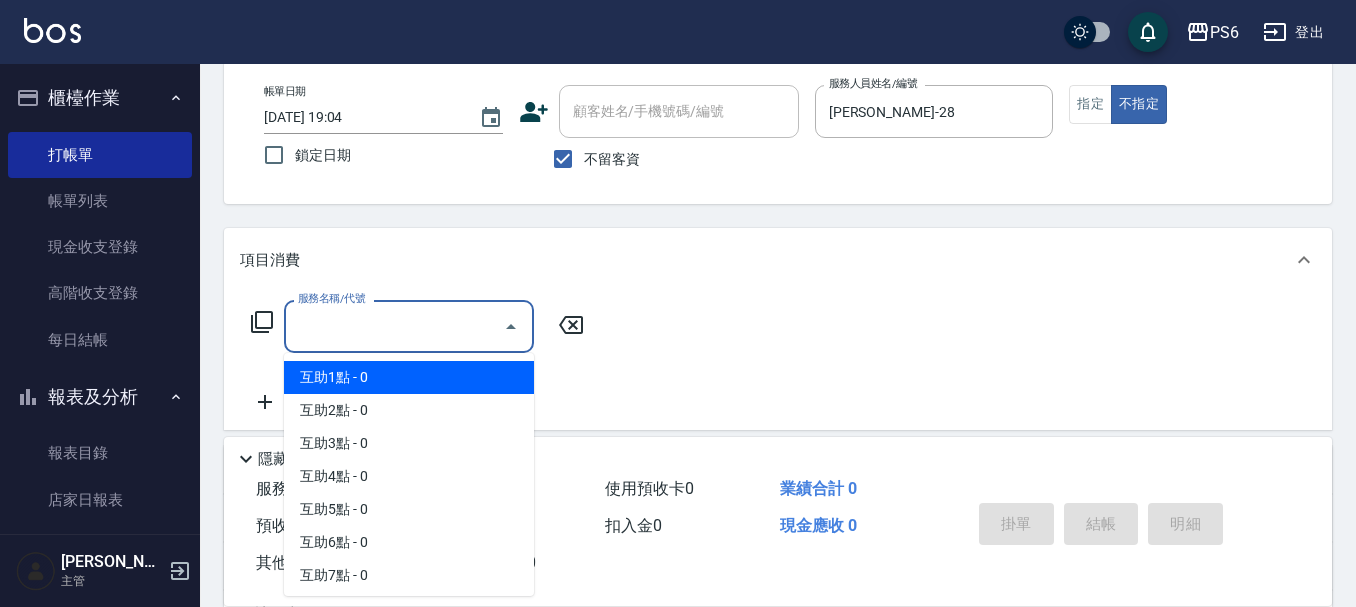 click on "服務名稱/代號" at bounding box center [394, 326] 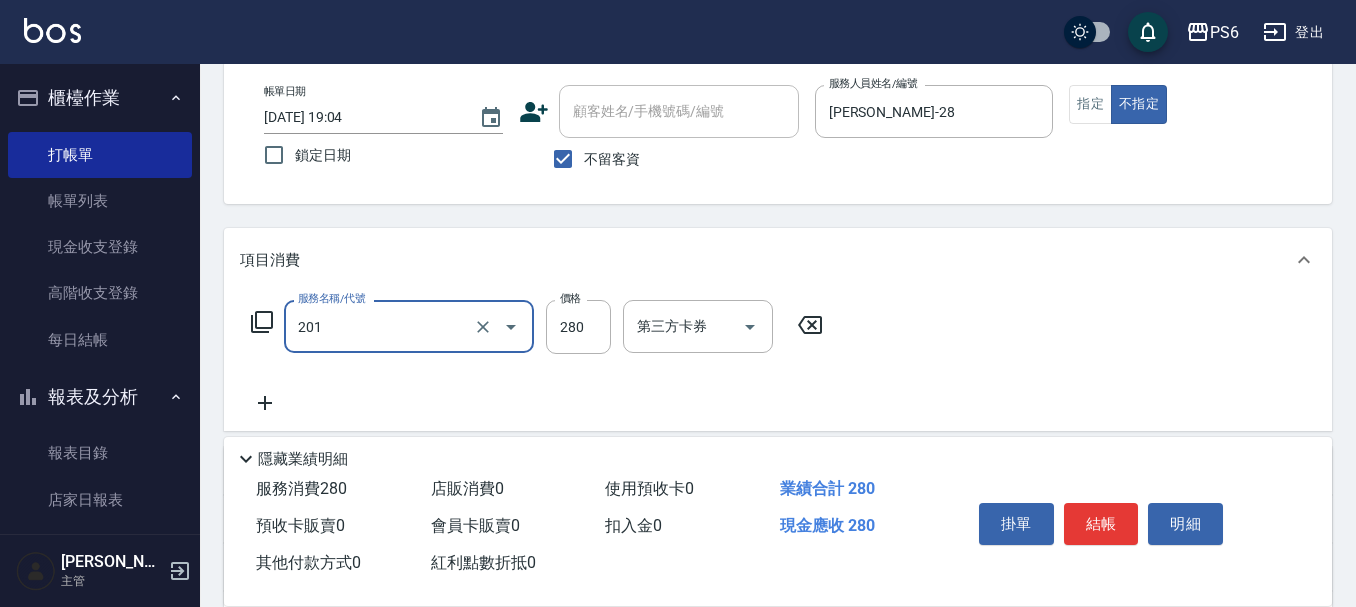 type on "一般洗髮(201)" 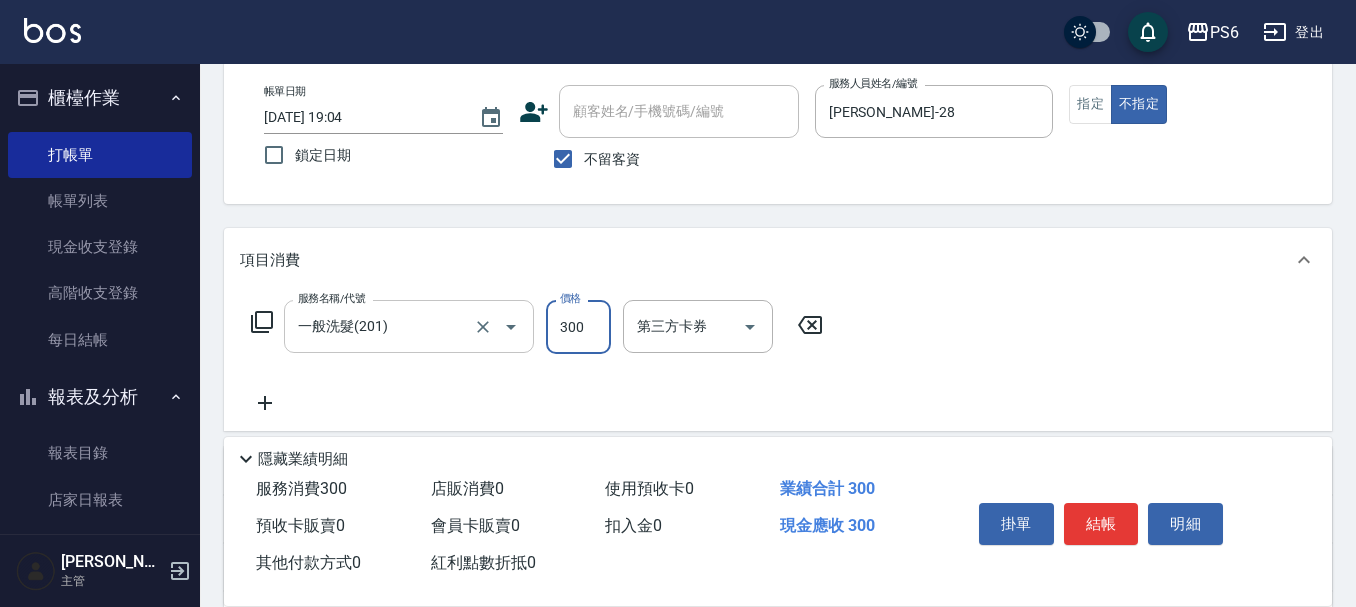 type on "300" 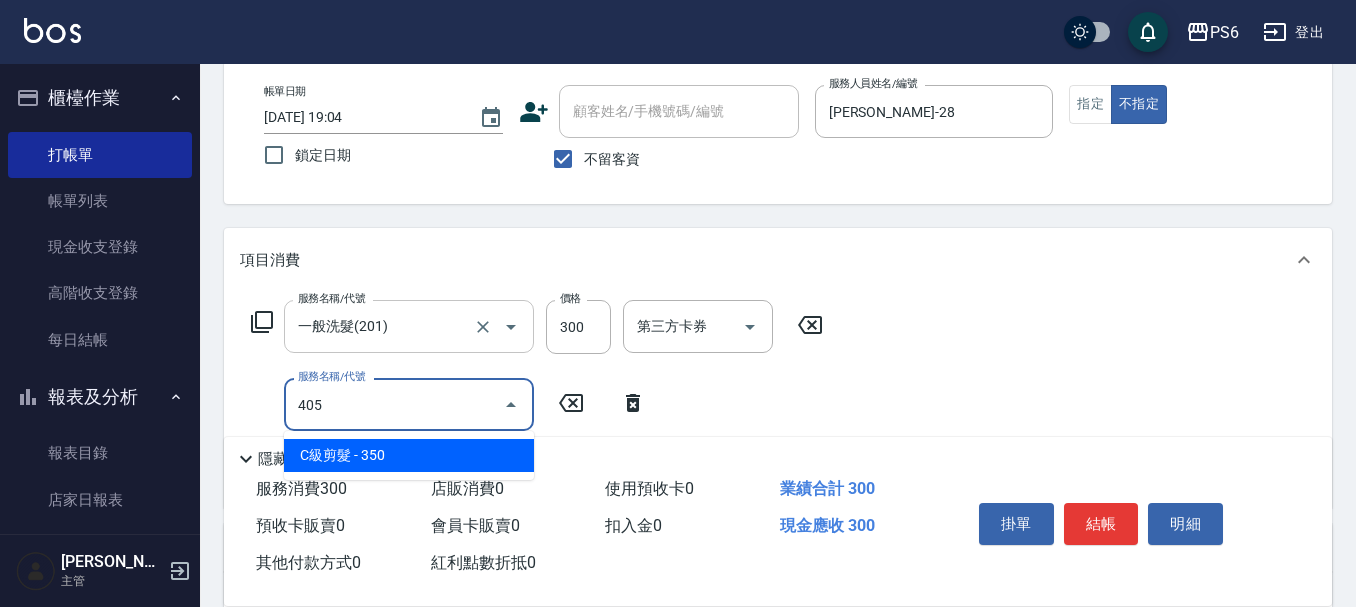 type on "C級剪髮(405)" 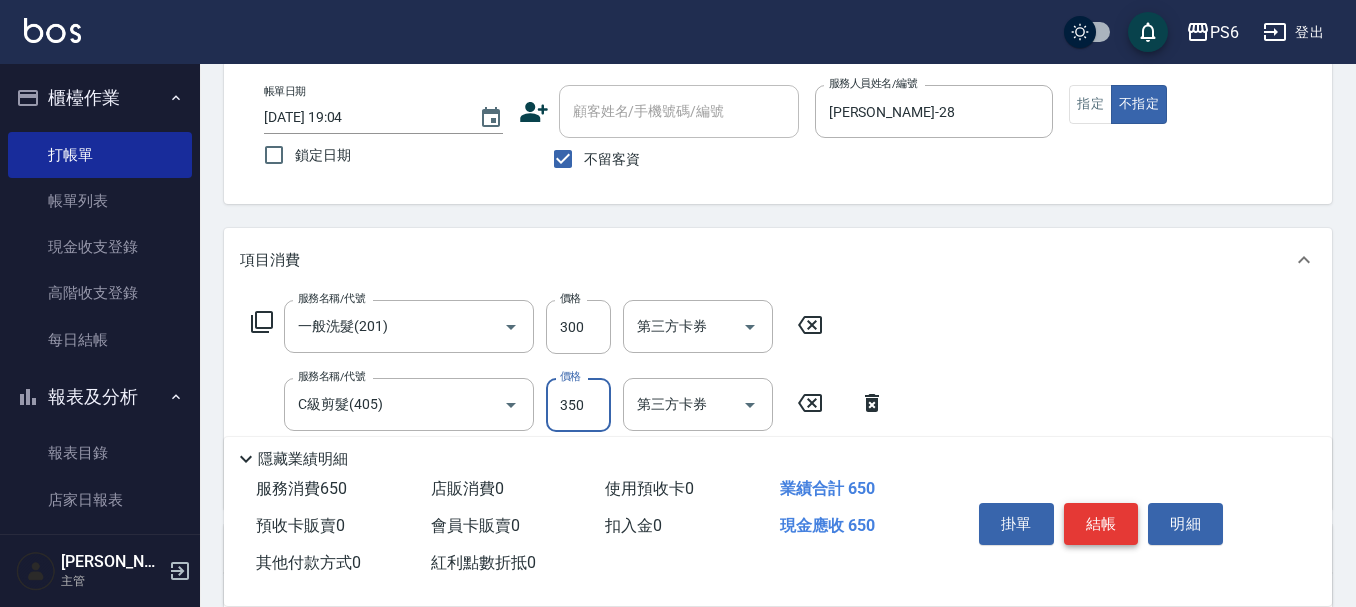 click on "結帳" at bounding box center [1101, 524] 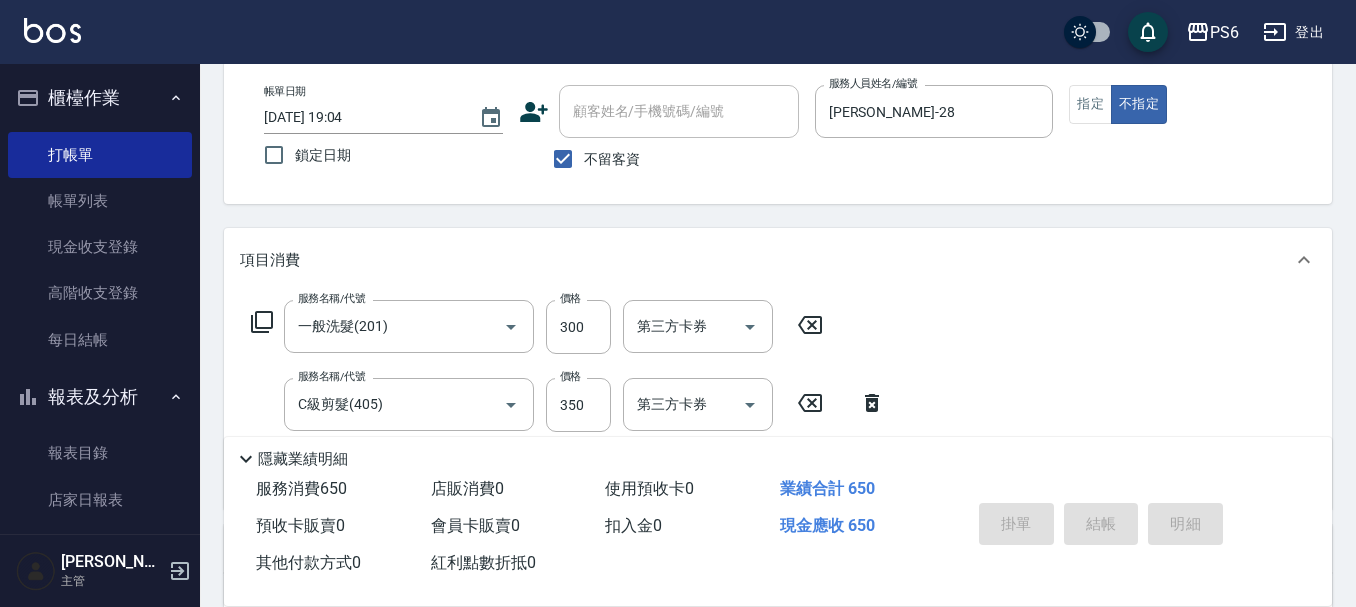 type 